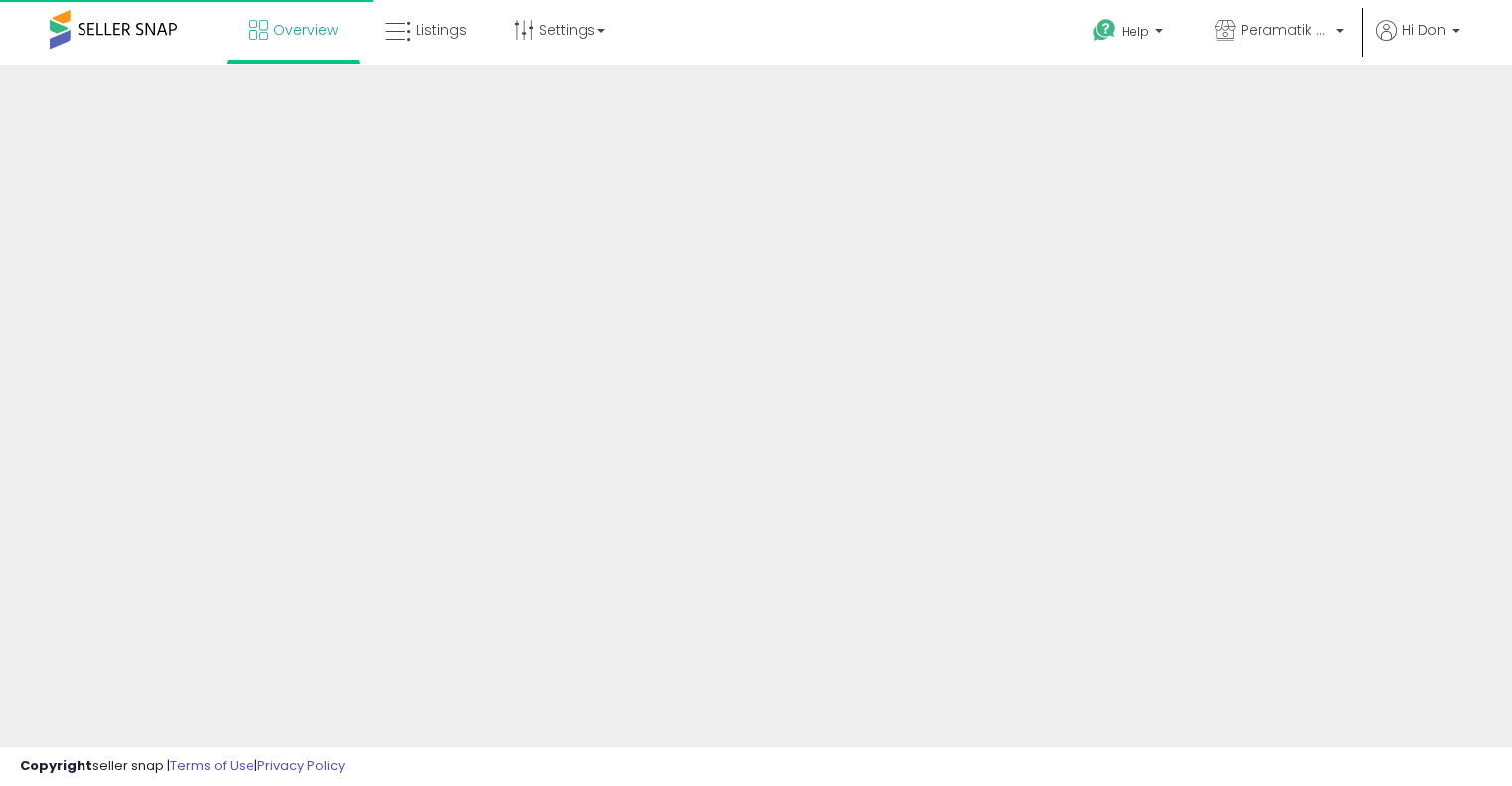 scroll, scrollTop: 0, scrollLeft: 0, axis: both 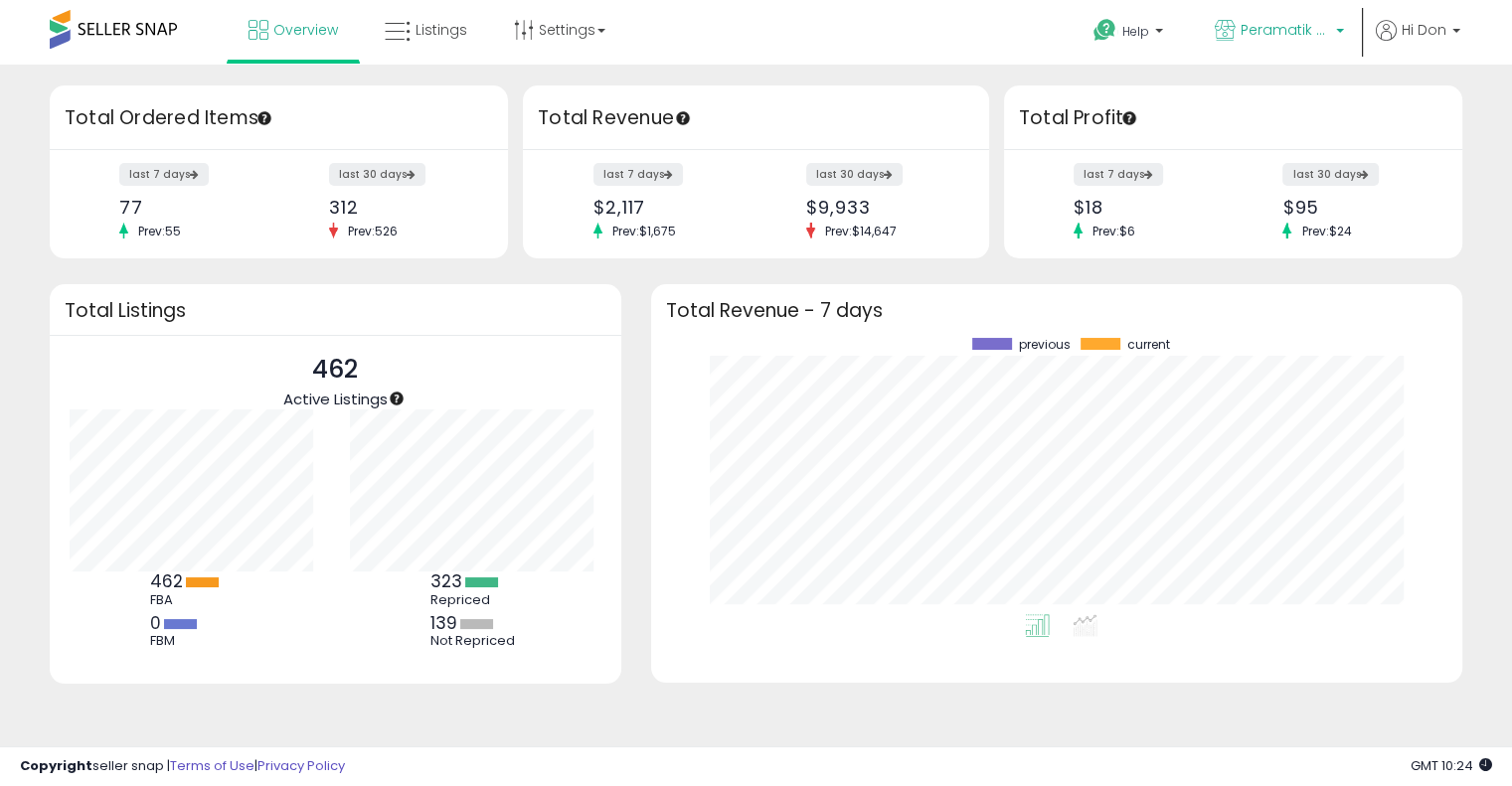 click on "Peramatik Goods Ltd CA" at bounding box center [1285, 30] 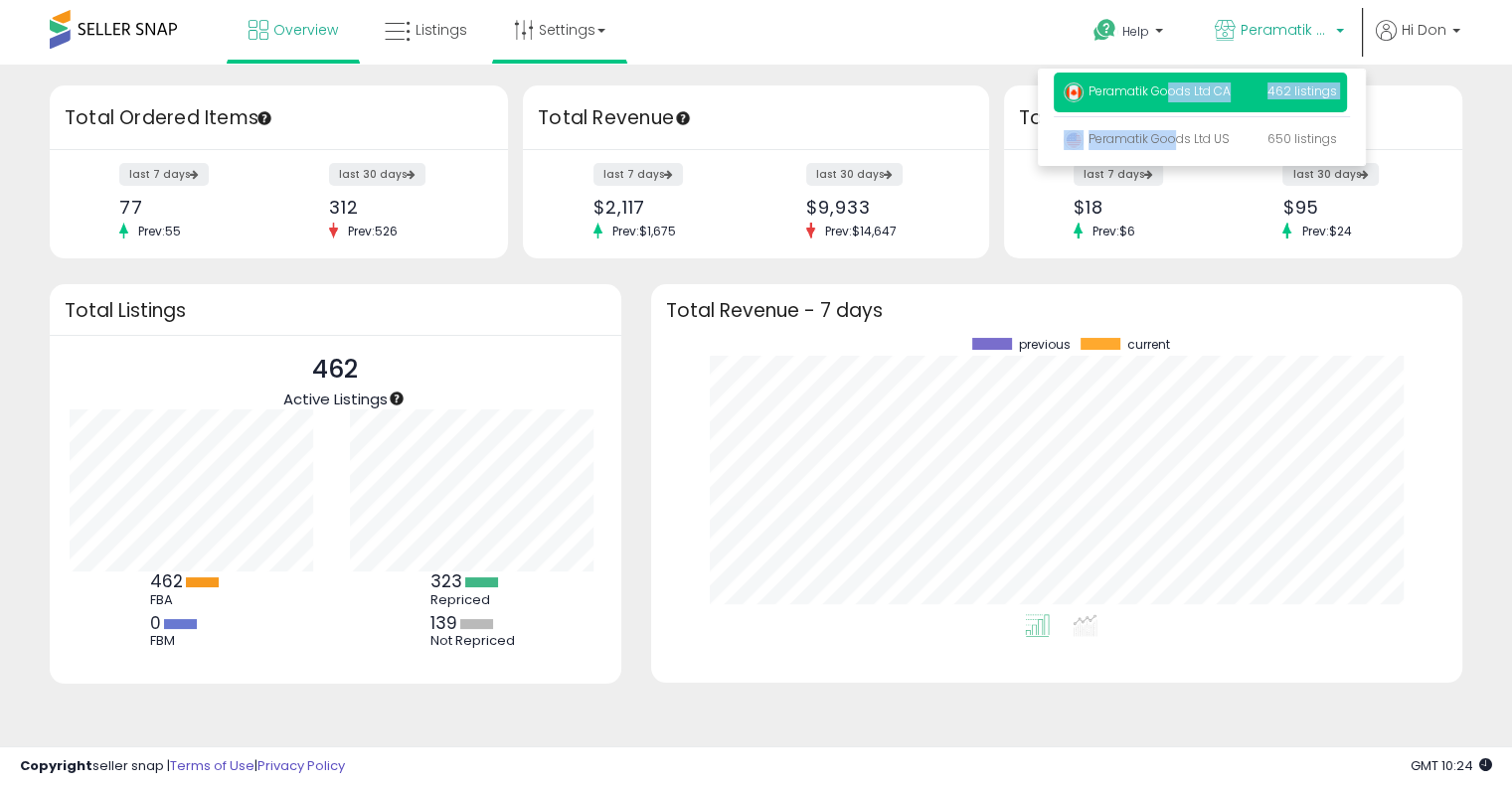 drag, startPoint x: 1174, startPoint y: 141, endPoint x: 622, endPoint y: 19, distance: 565.3211 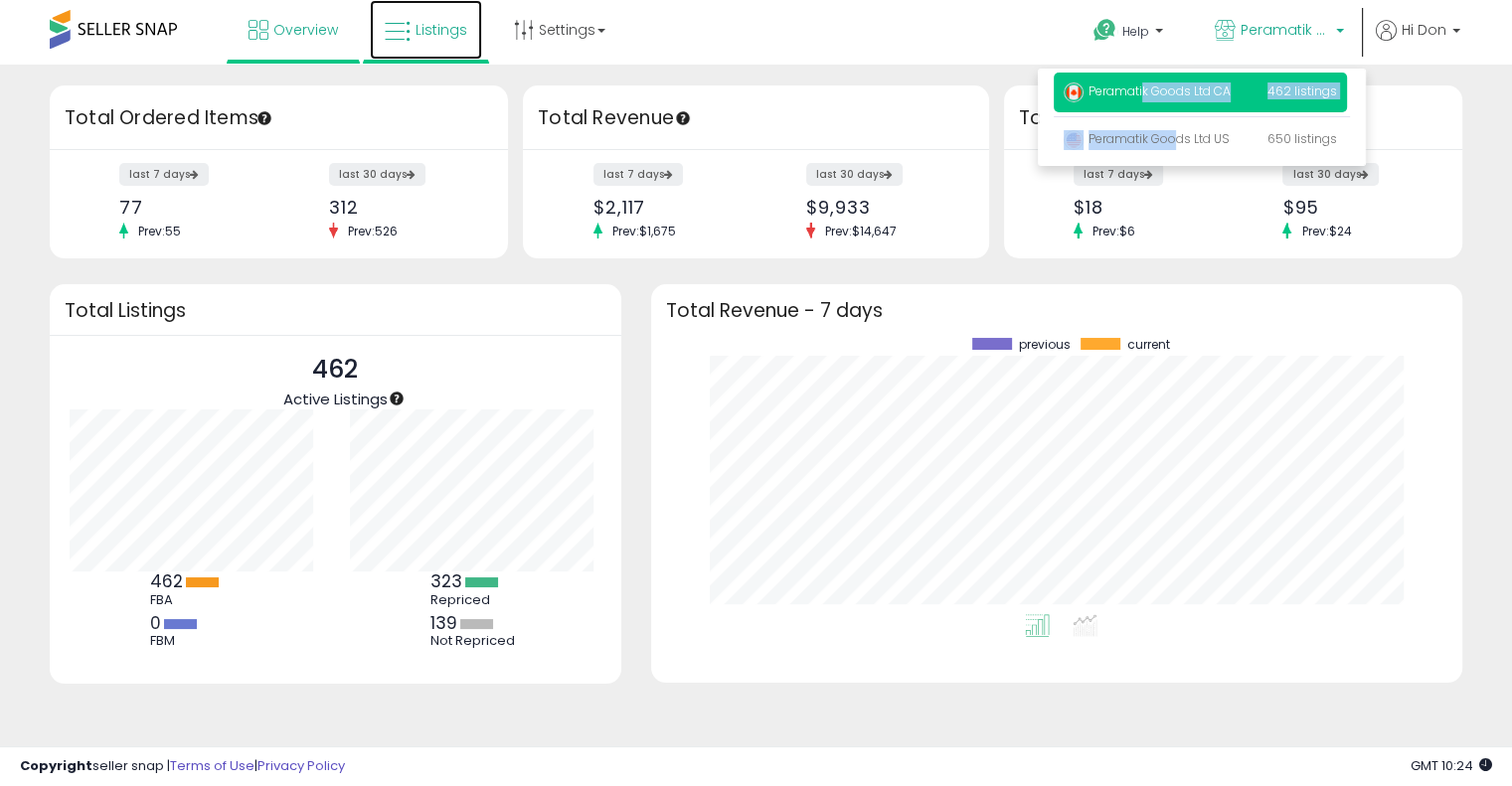 click on "Listings" at bounding box center [425, 30] 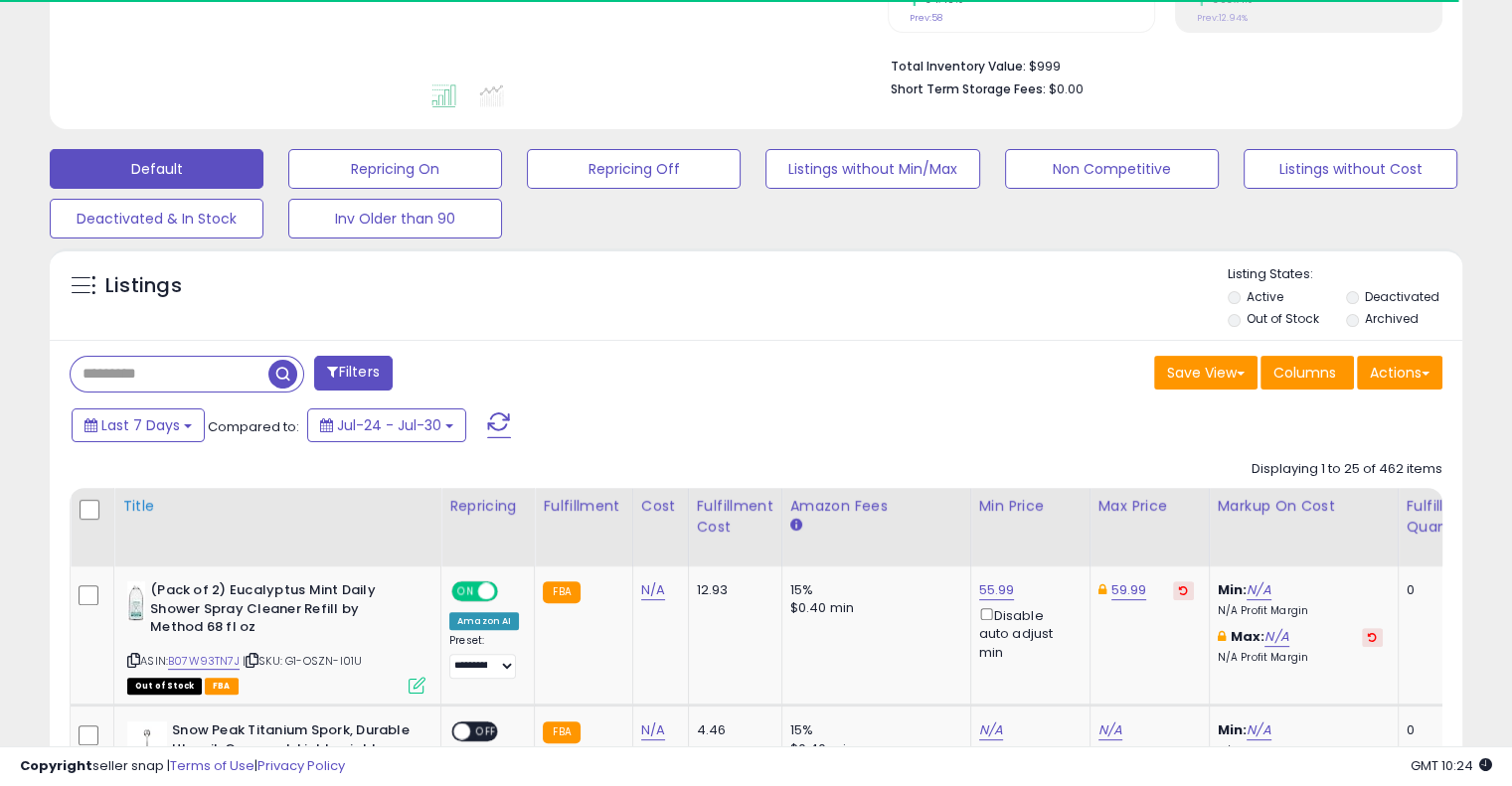 scroll, scrollTop: 497, scrollLeft: 0, axis: vertical 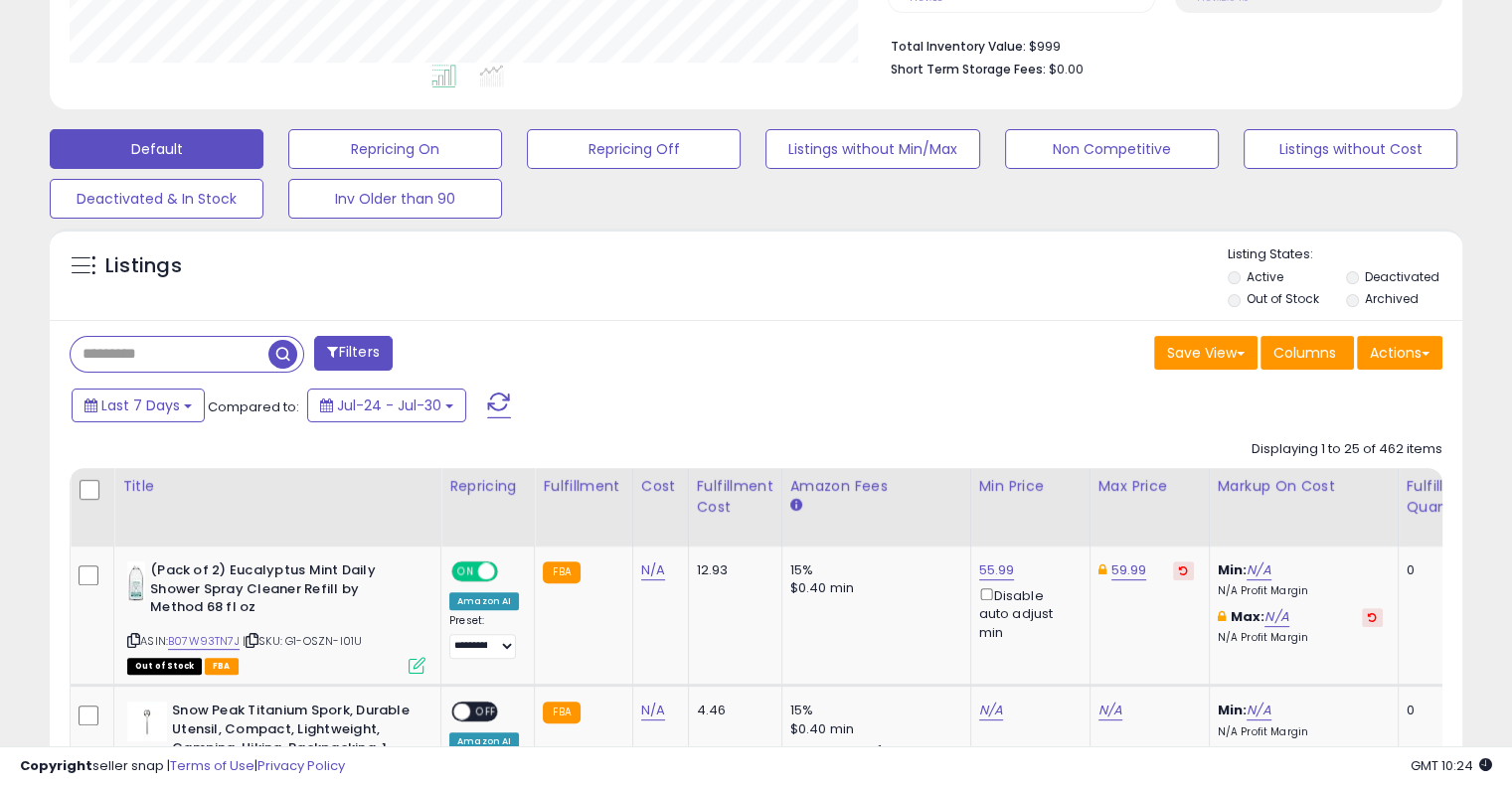 click at bounding box center (169, 354) 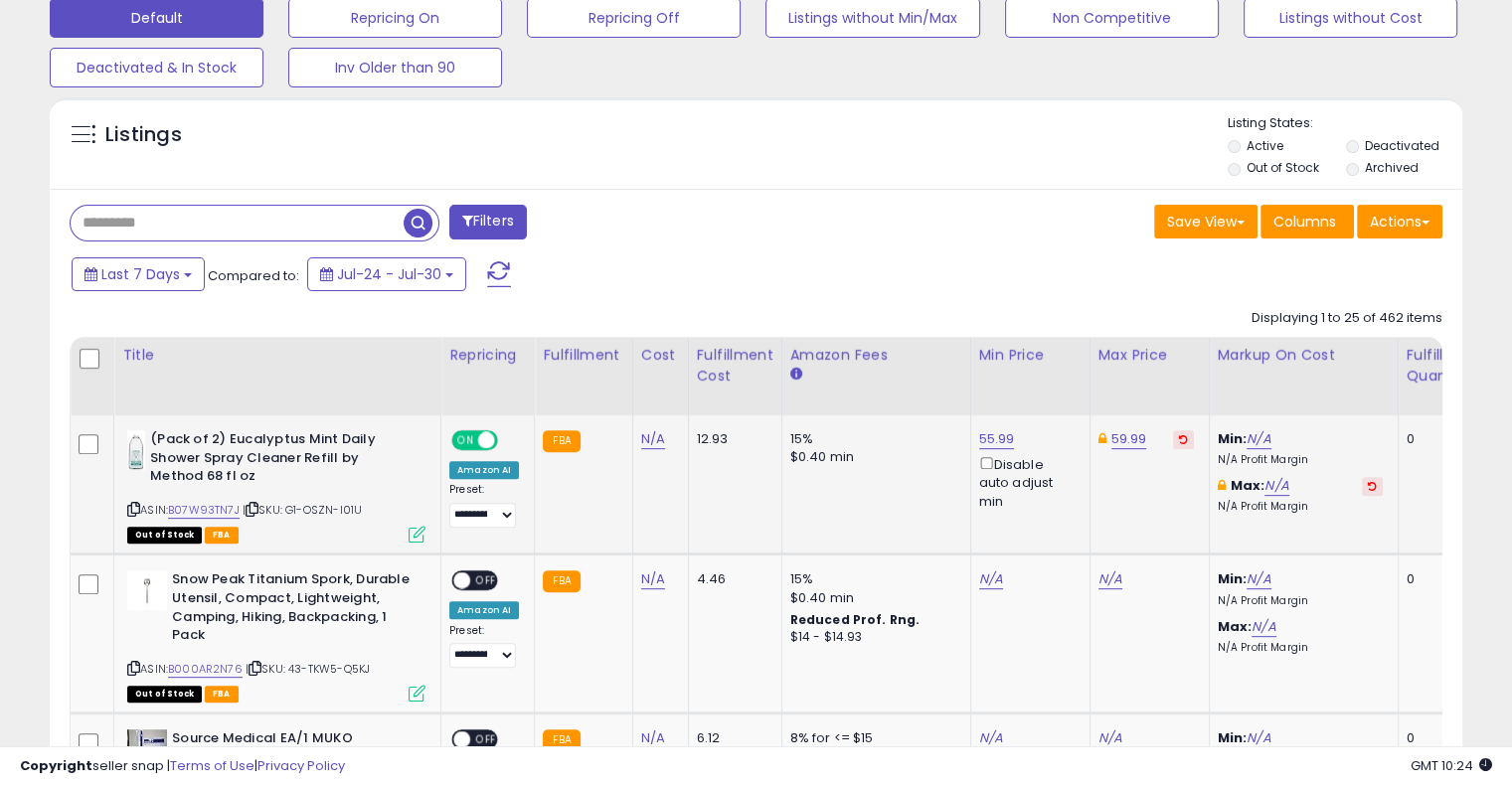 scroll, scrollTop: 662, scrollLeft: 0, axis: vertical 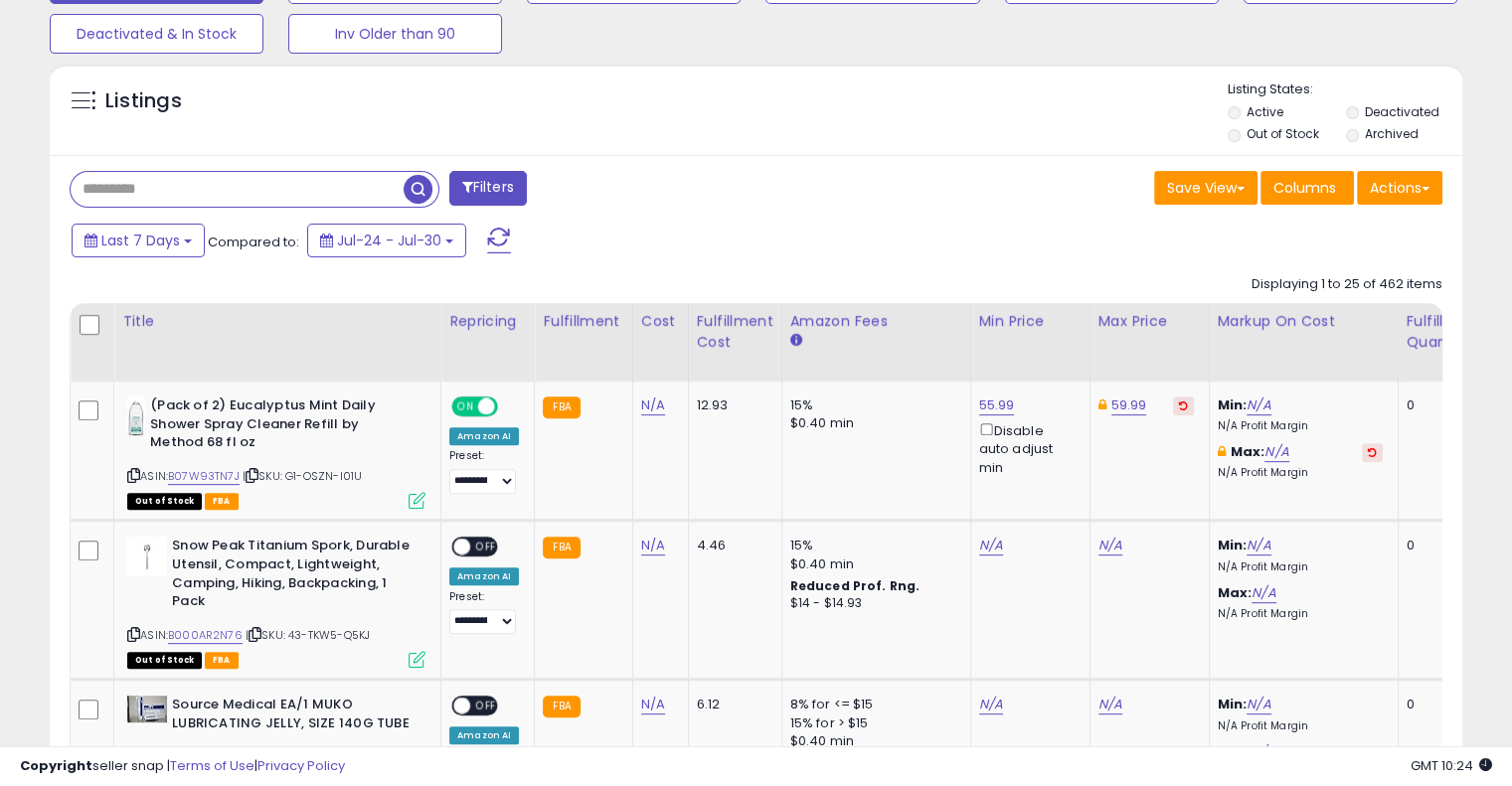click at bounding box center [237, 189] 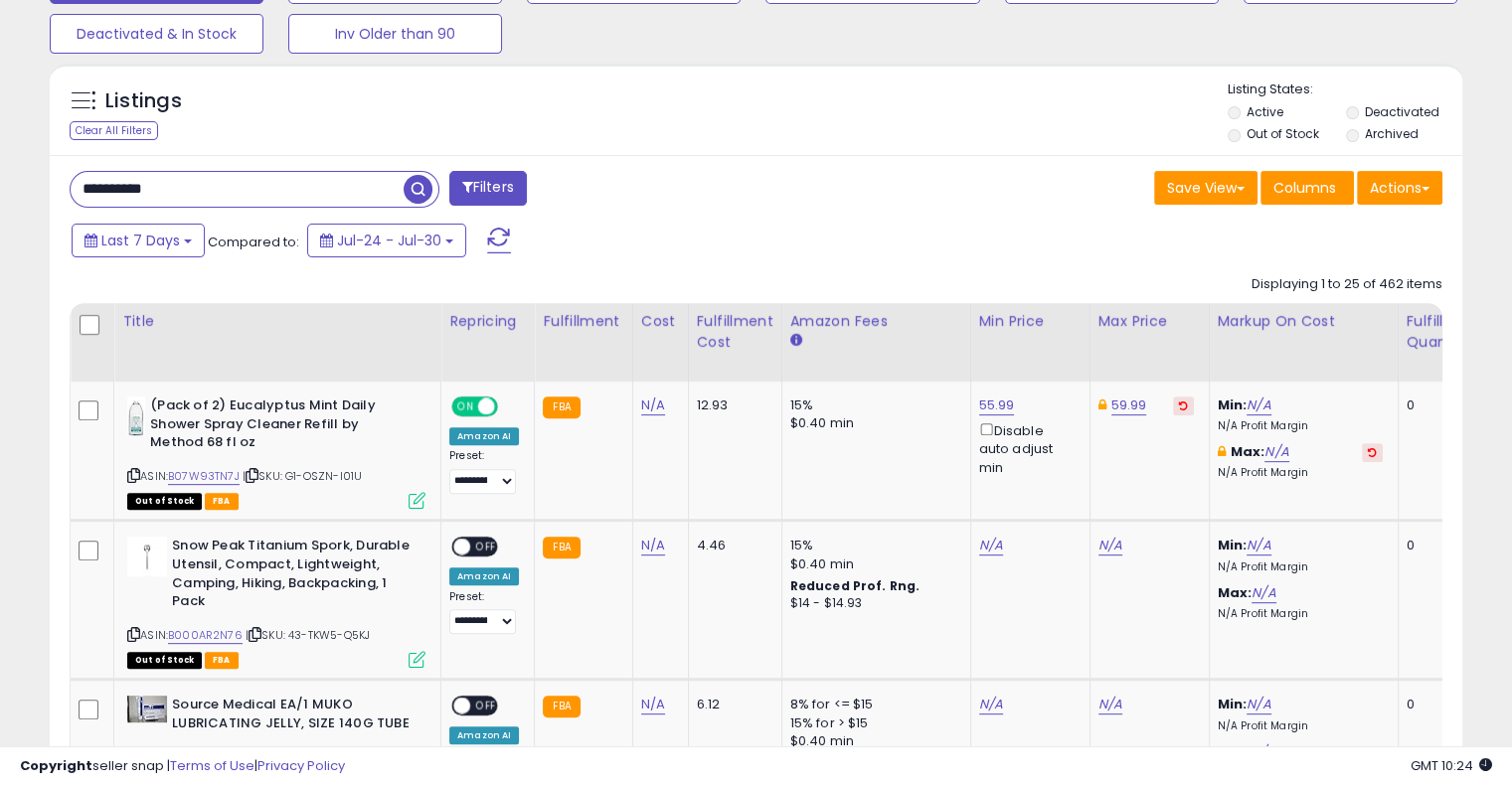 type on "**********" 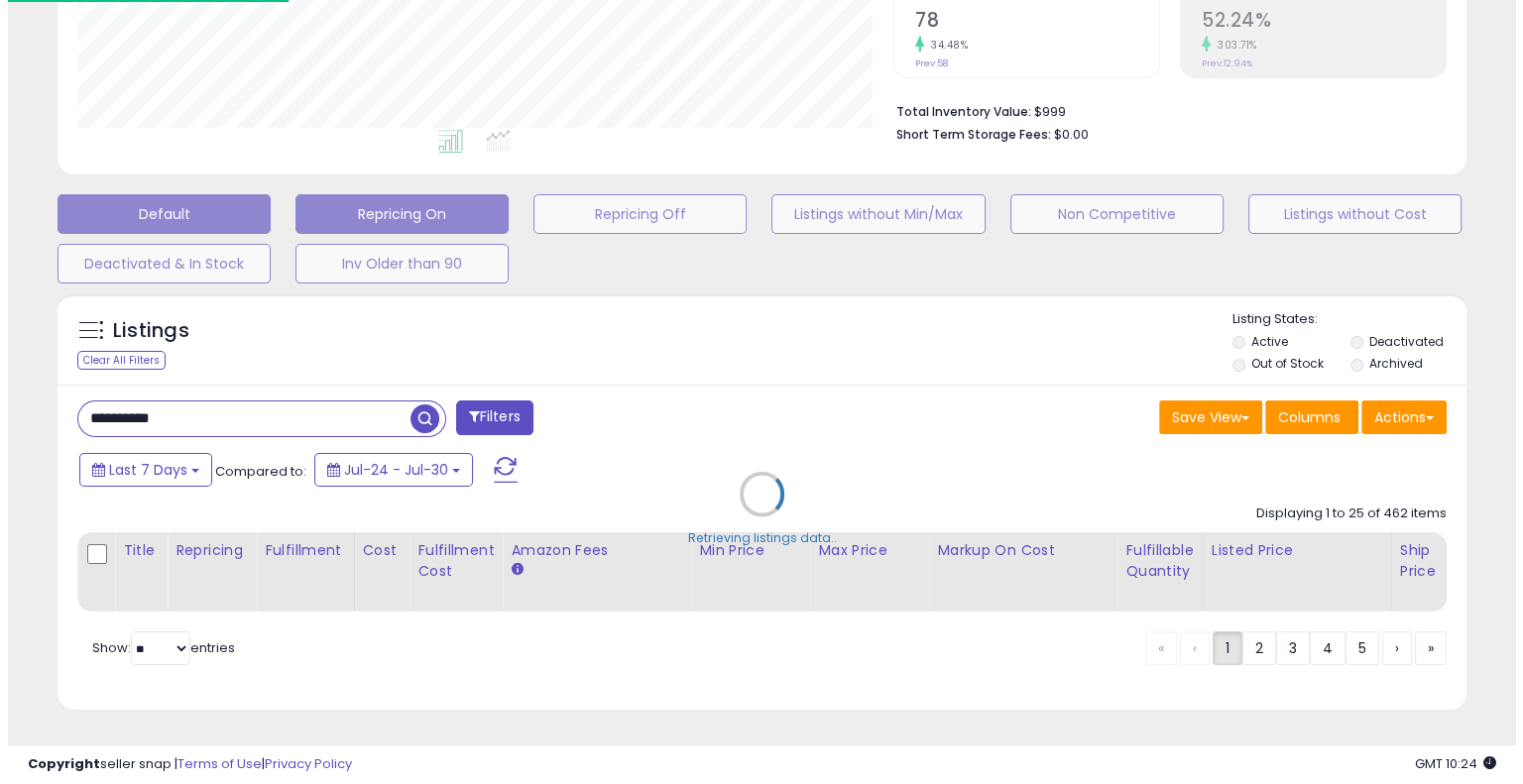 scroll, scrollTop: 444, scrollLeft: 0, axis: vertical 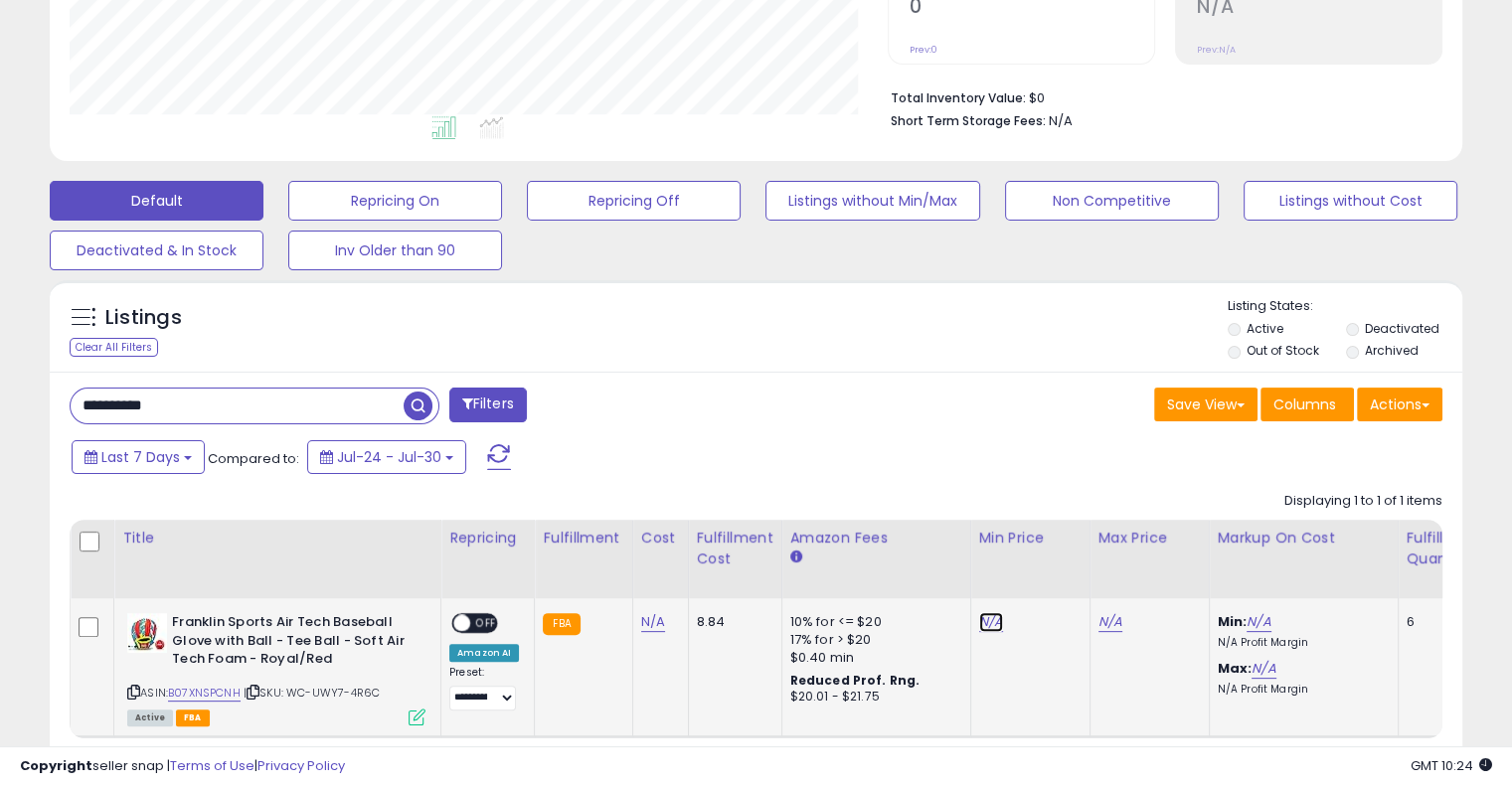 click on "N/A" at bounding box center [991, 622] 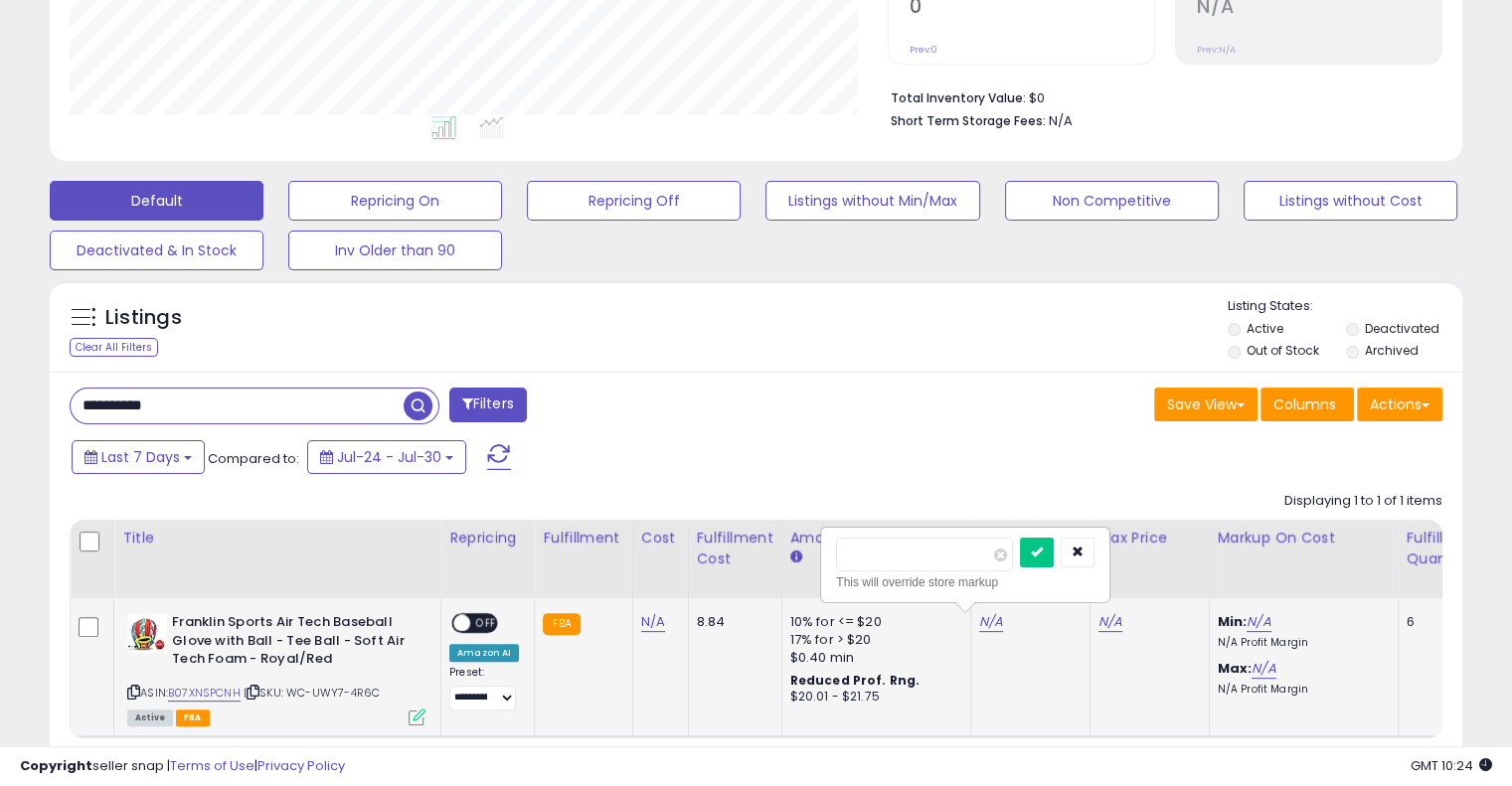 click at bounding box center [924, 554] 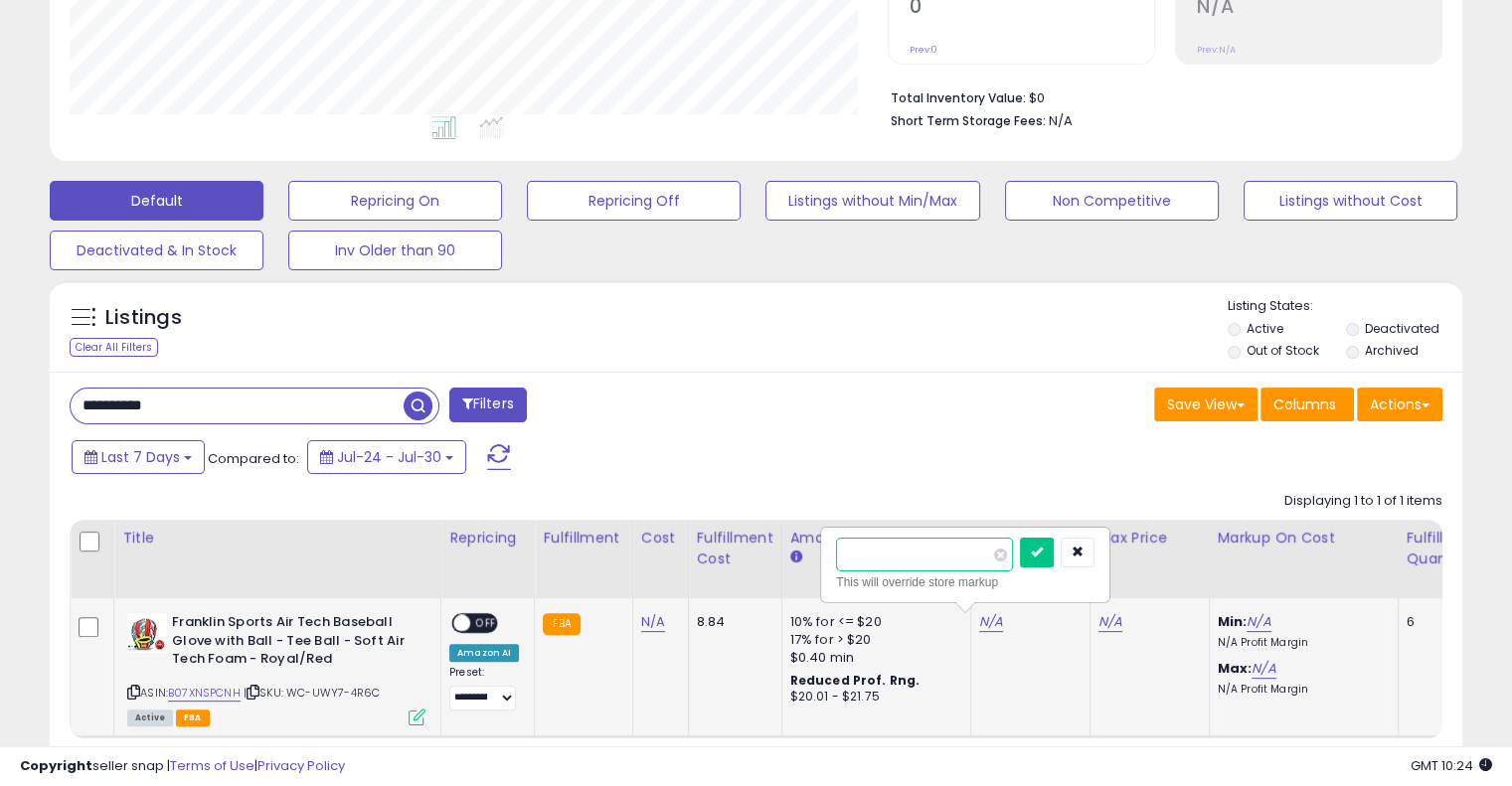 click at bounding box center [924, 554] 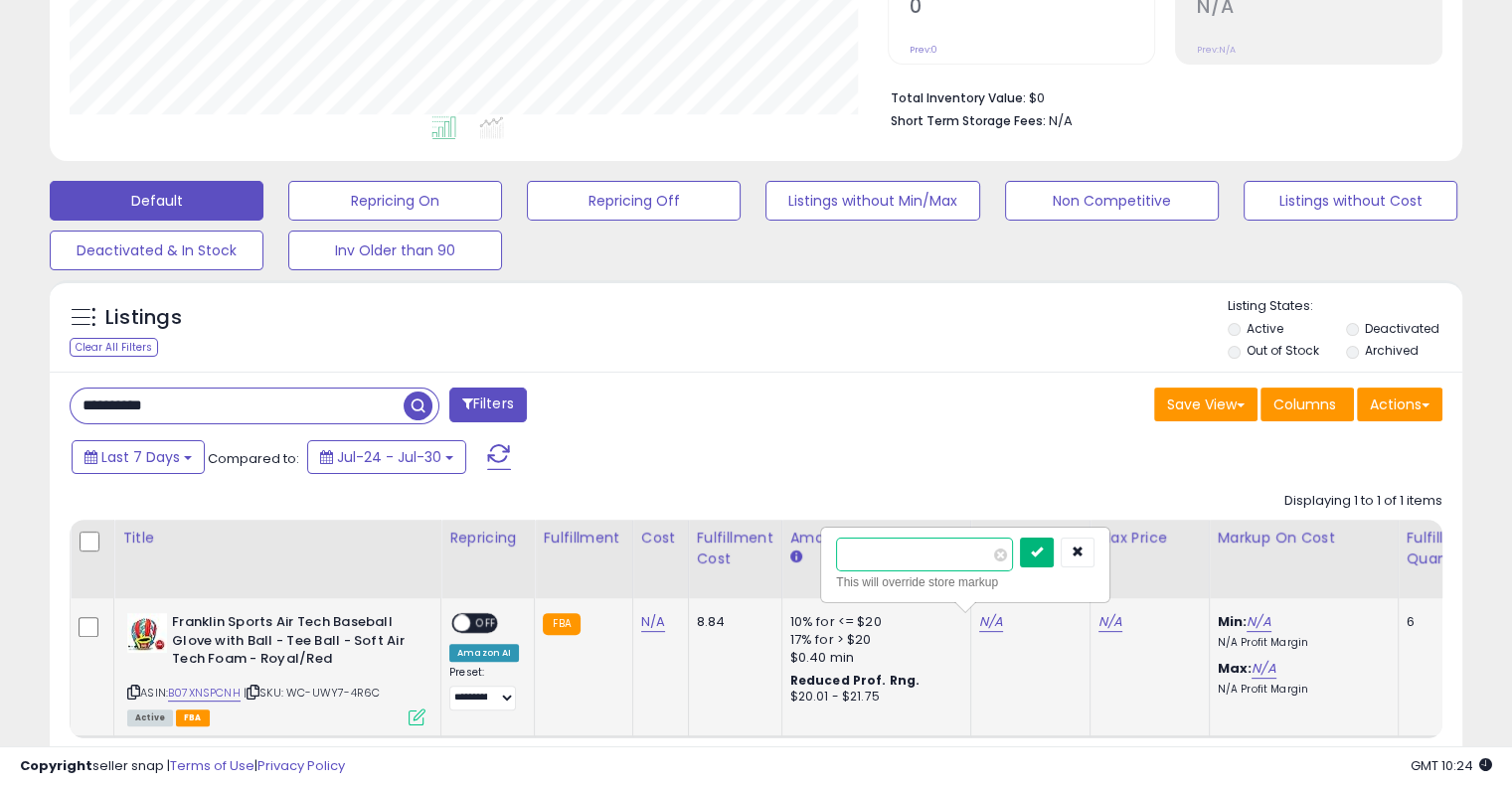 type on "*****" 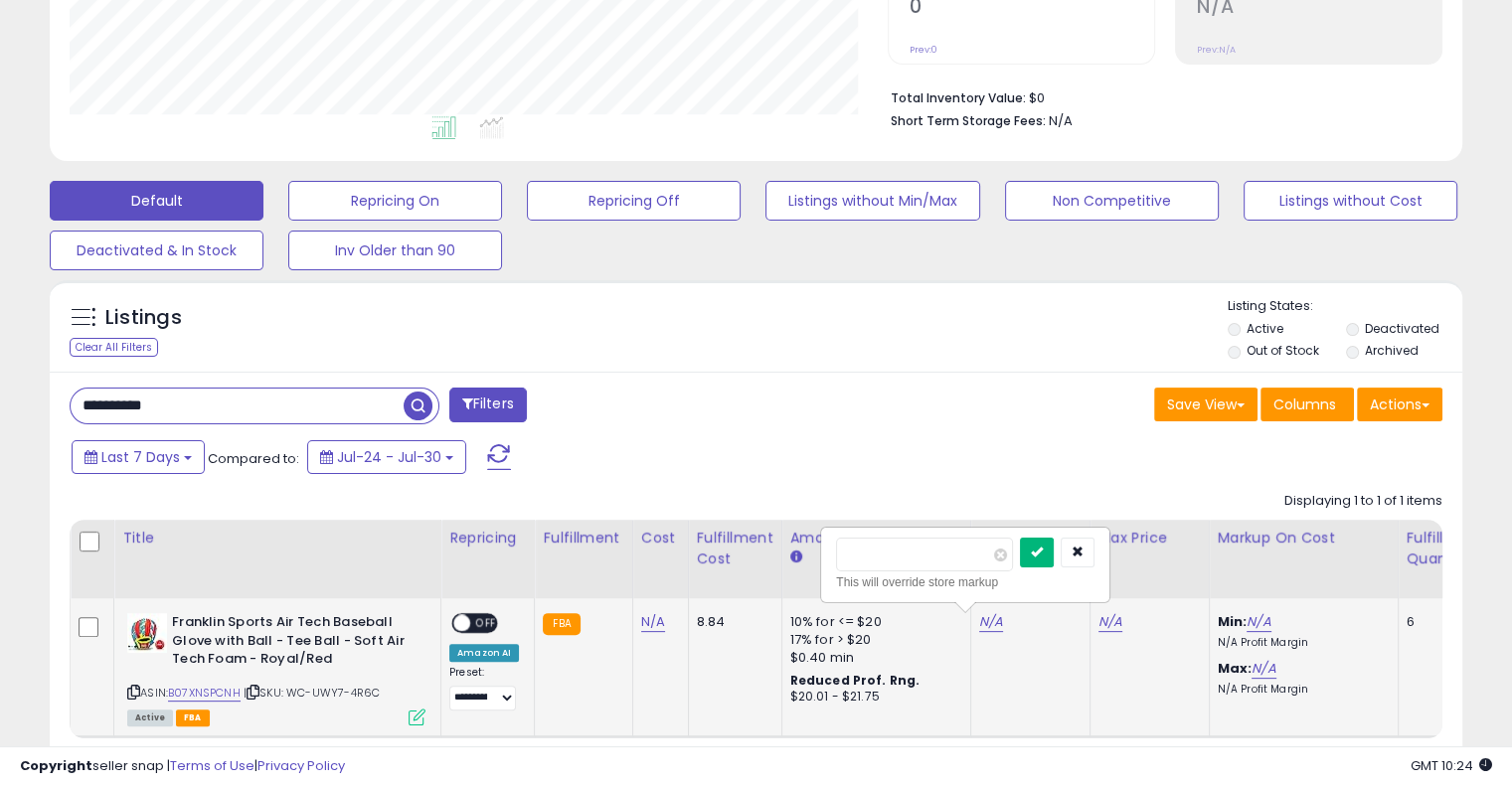 click at bounding box center [1037, 552] 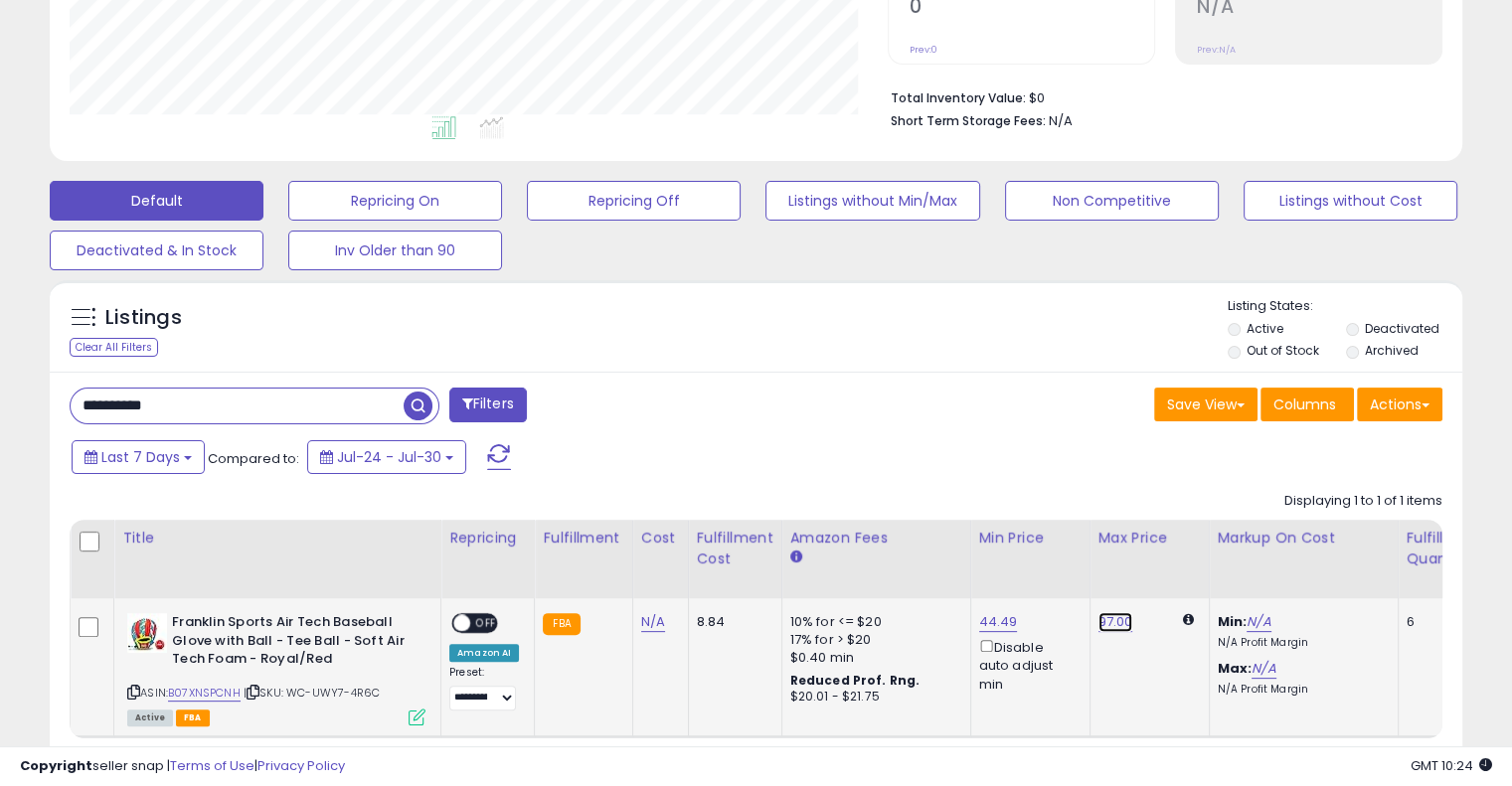 click on "97.00" at bounding box center [1115, 622] 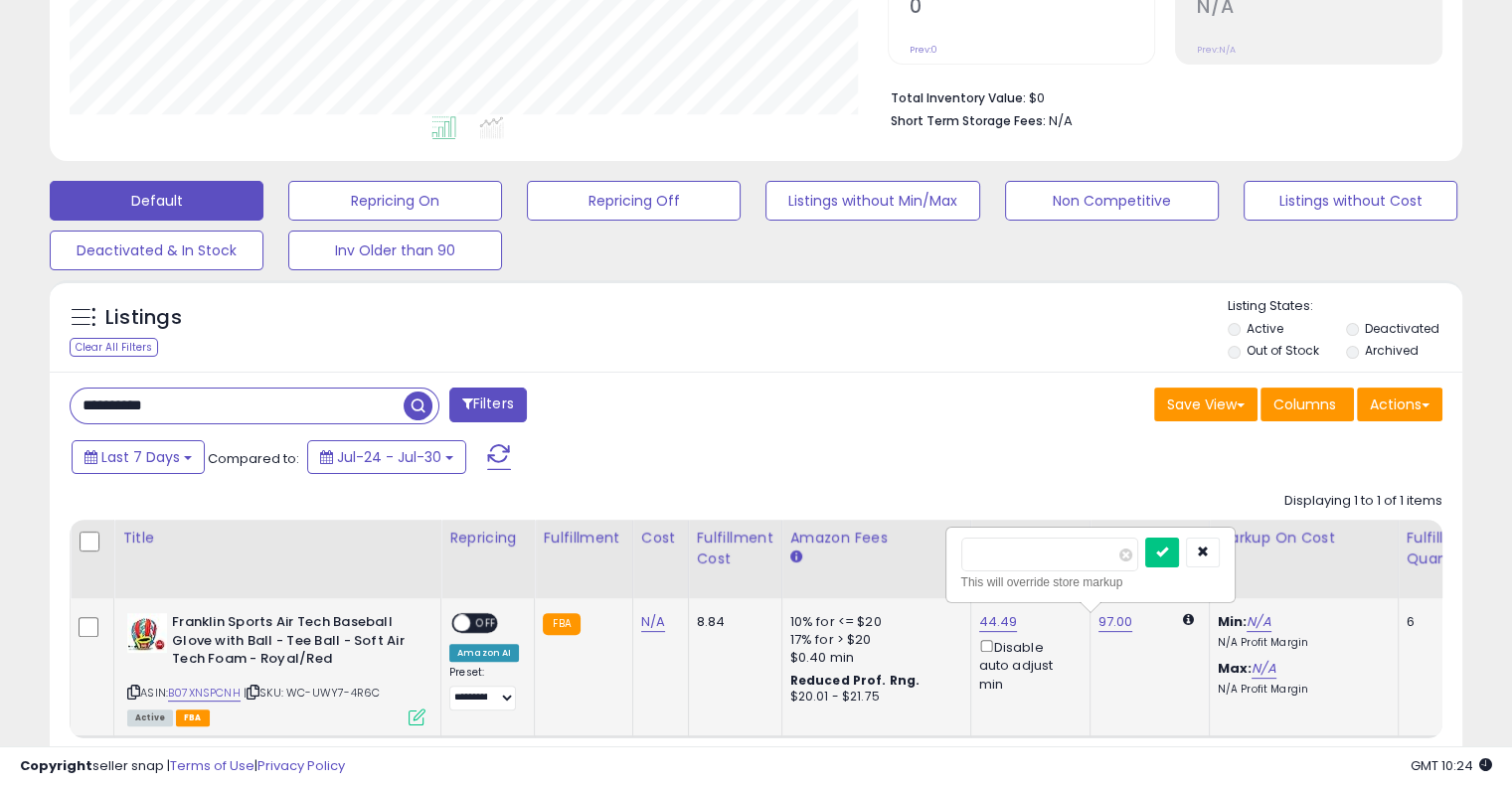 drag, startPoint x: 1014, startPoint y: 552, endPoint x: 954, endPoint y: 548, distance: 60.133186 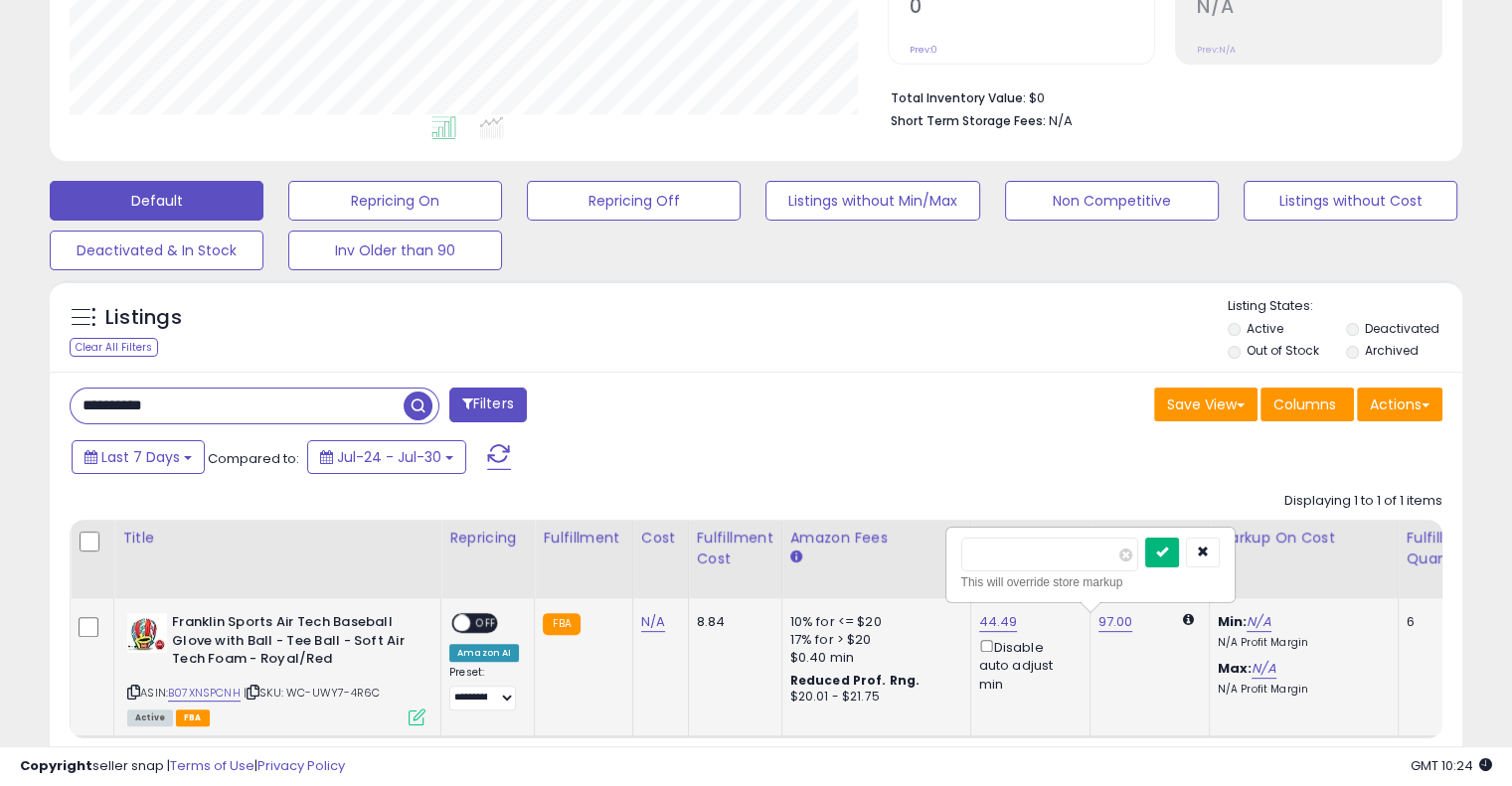 click at bounding box center (1162, 551) 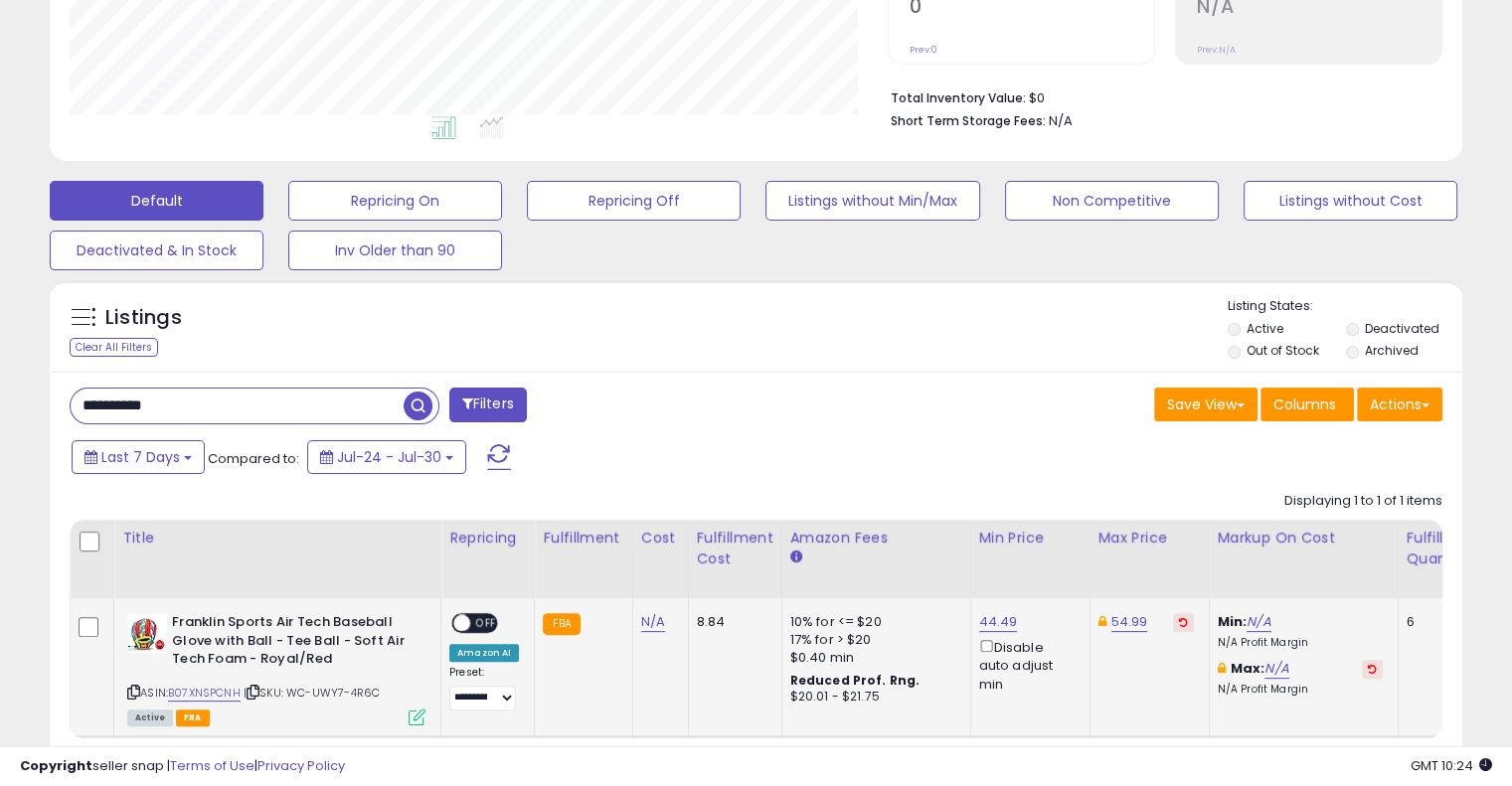 click on "OFF" at bounding box center (486, 623) 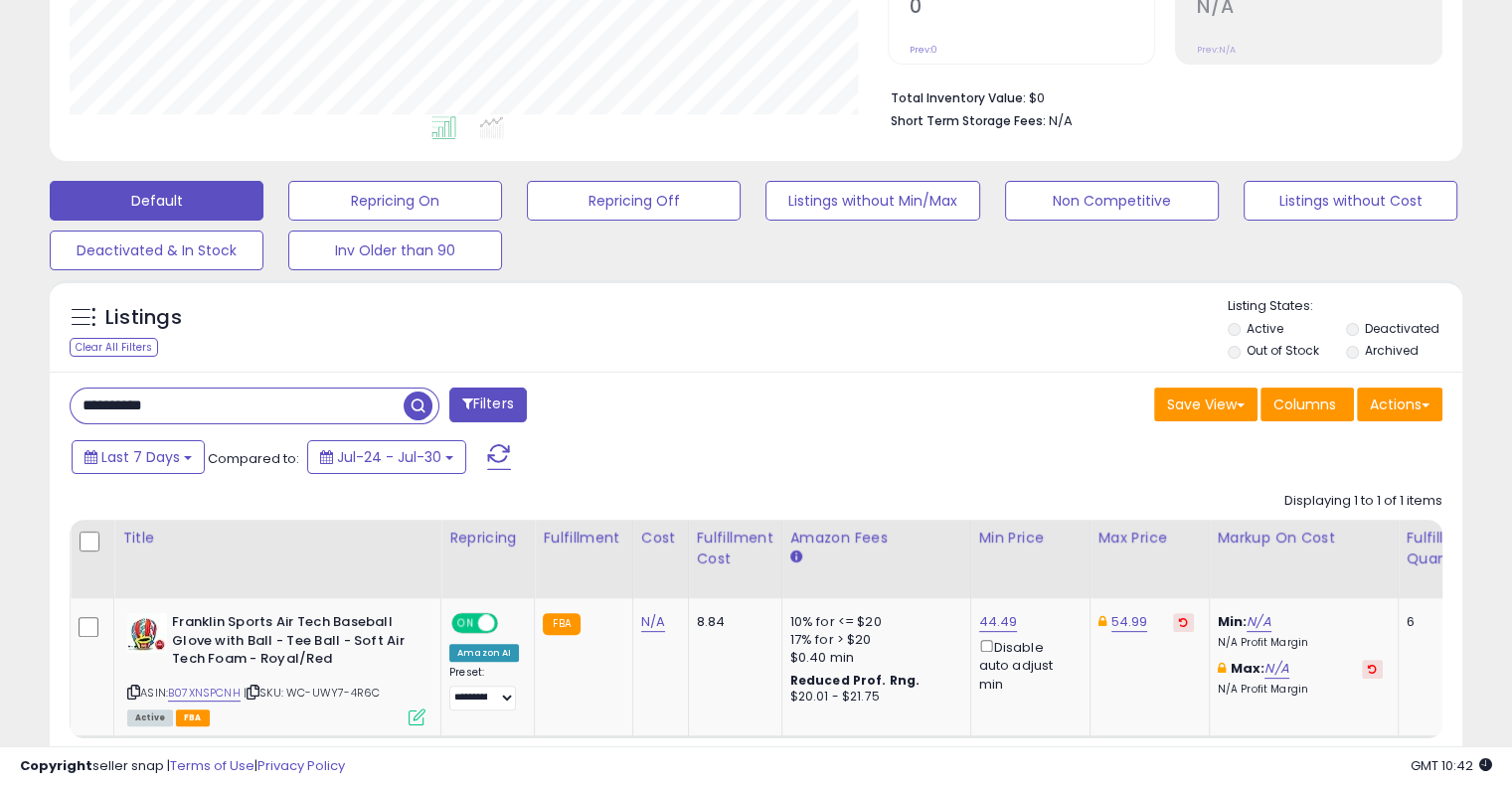 click on "**********" at bounding box center (237, 405) 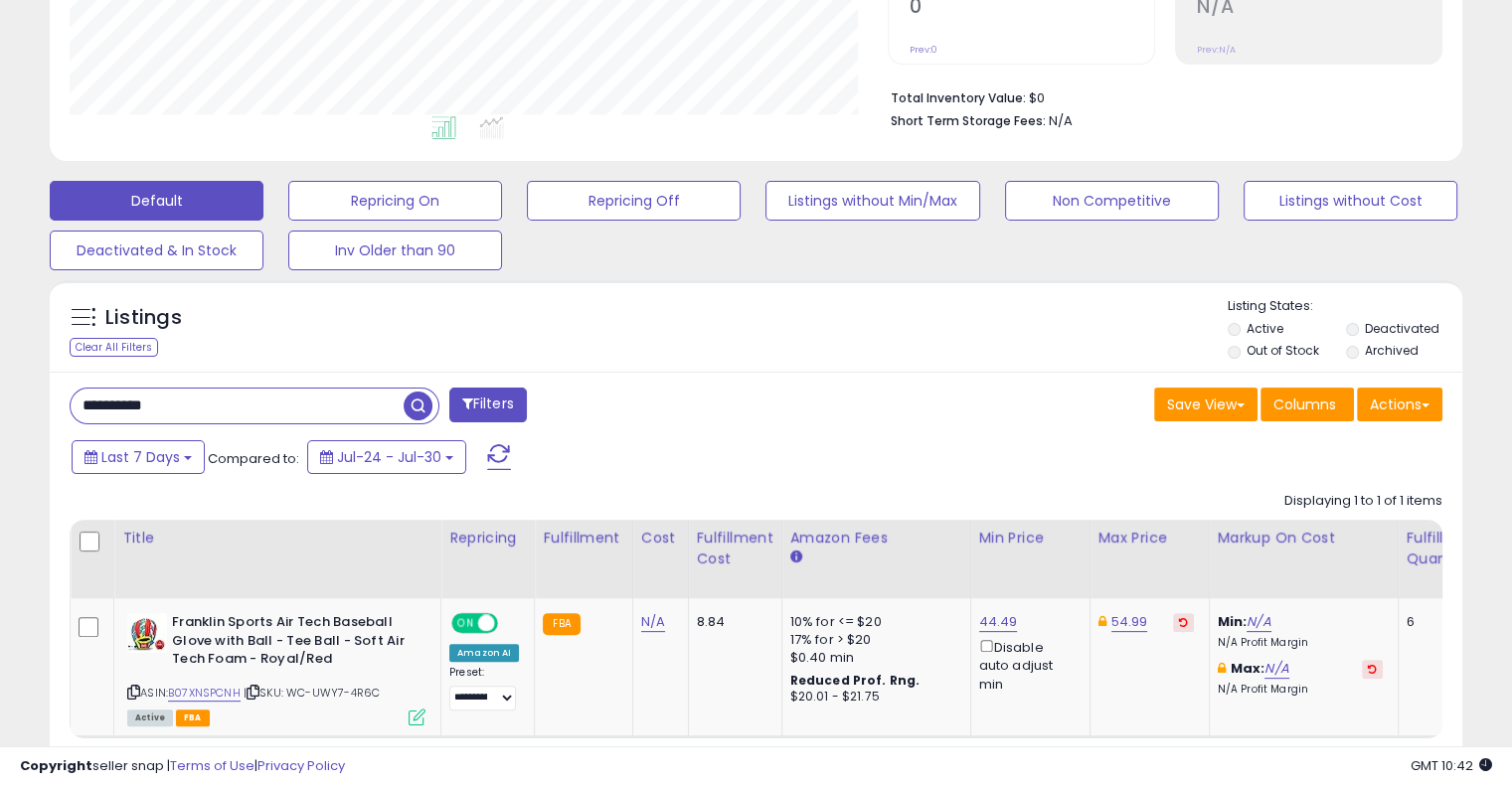 paste 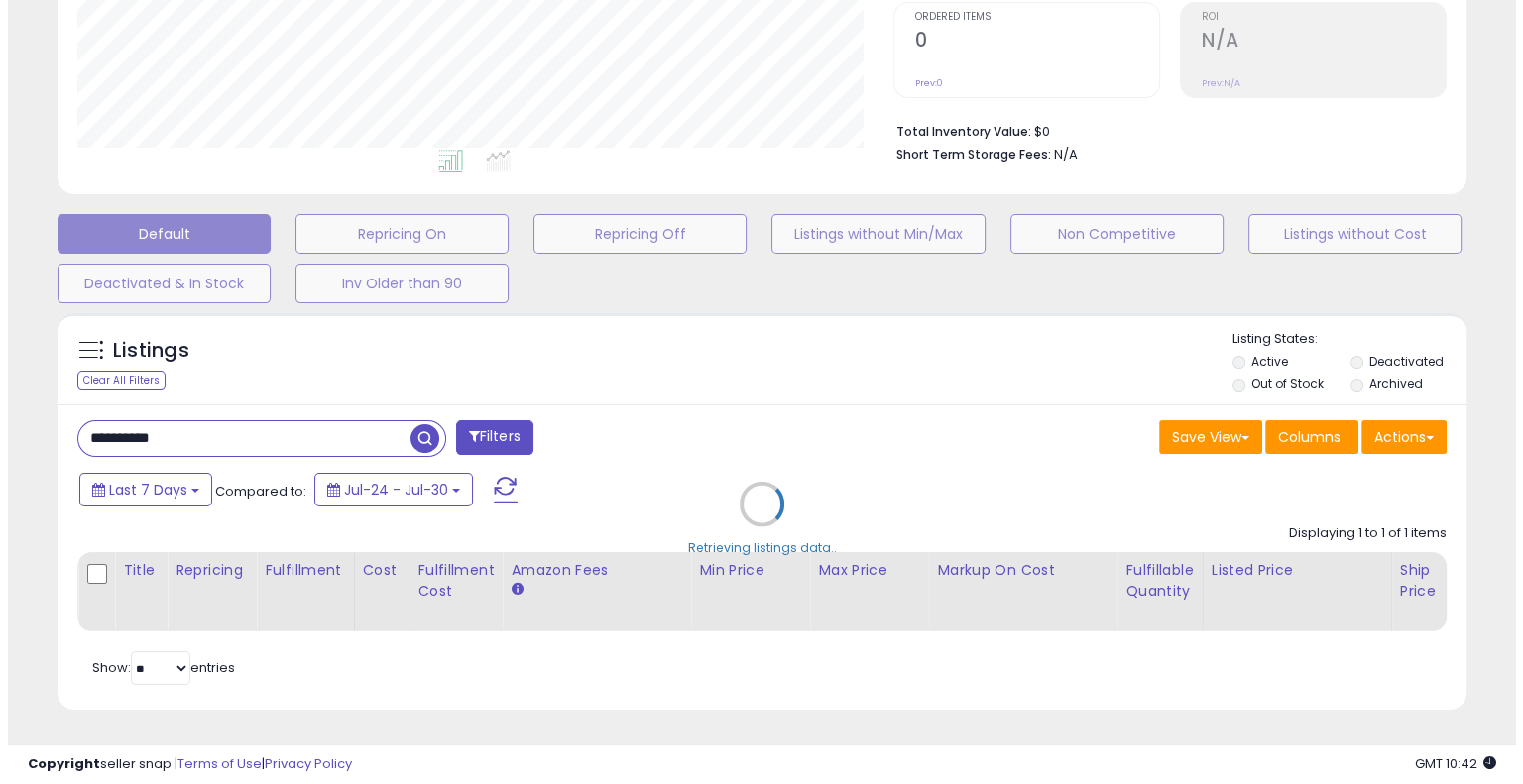 scroll, scrollTop: 424, scrollLeft: 0, axis: vertical 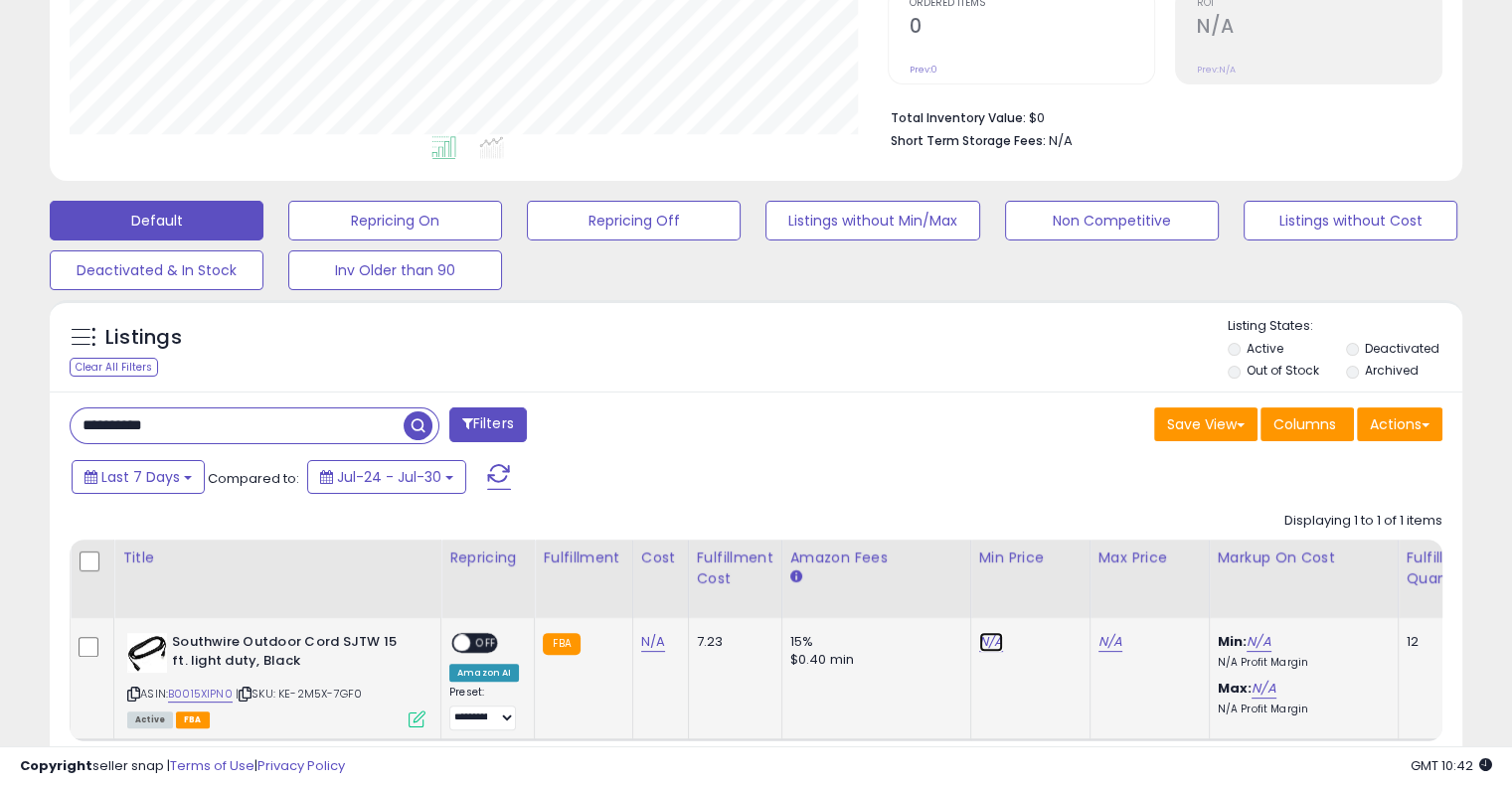 click on "N/A" at bounding box center (991, 642) 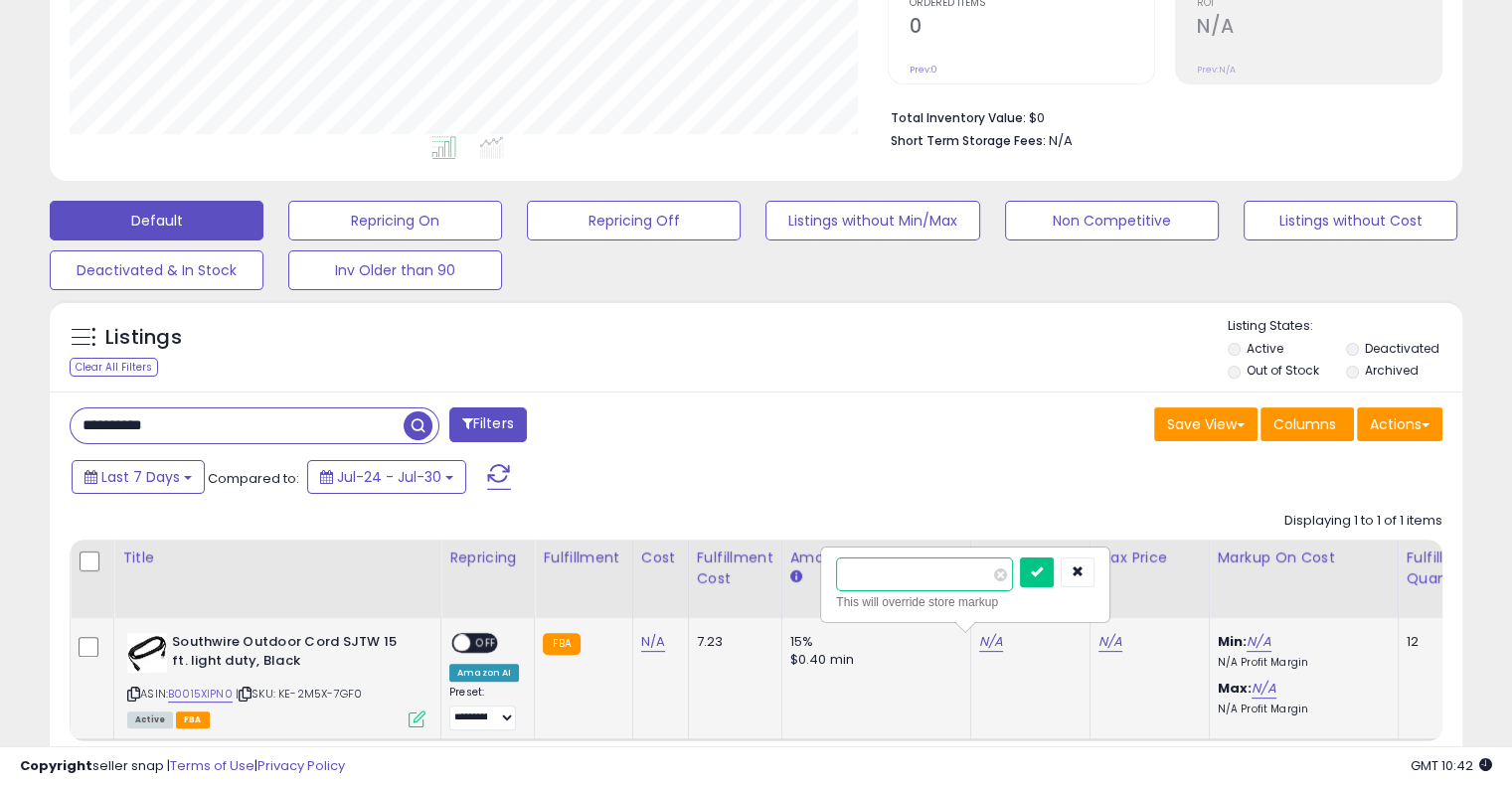 click at bounding box center [924, 574] 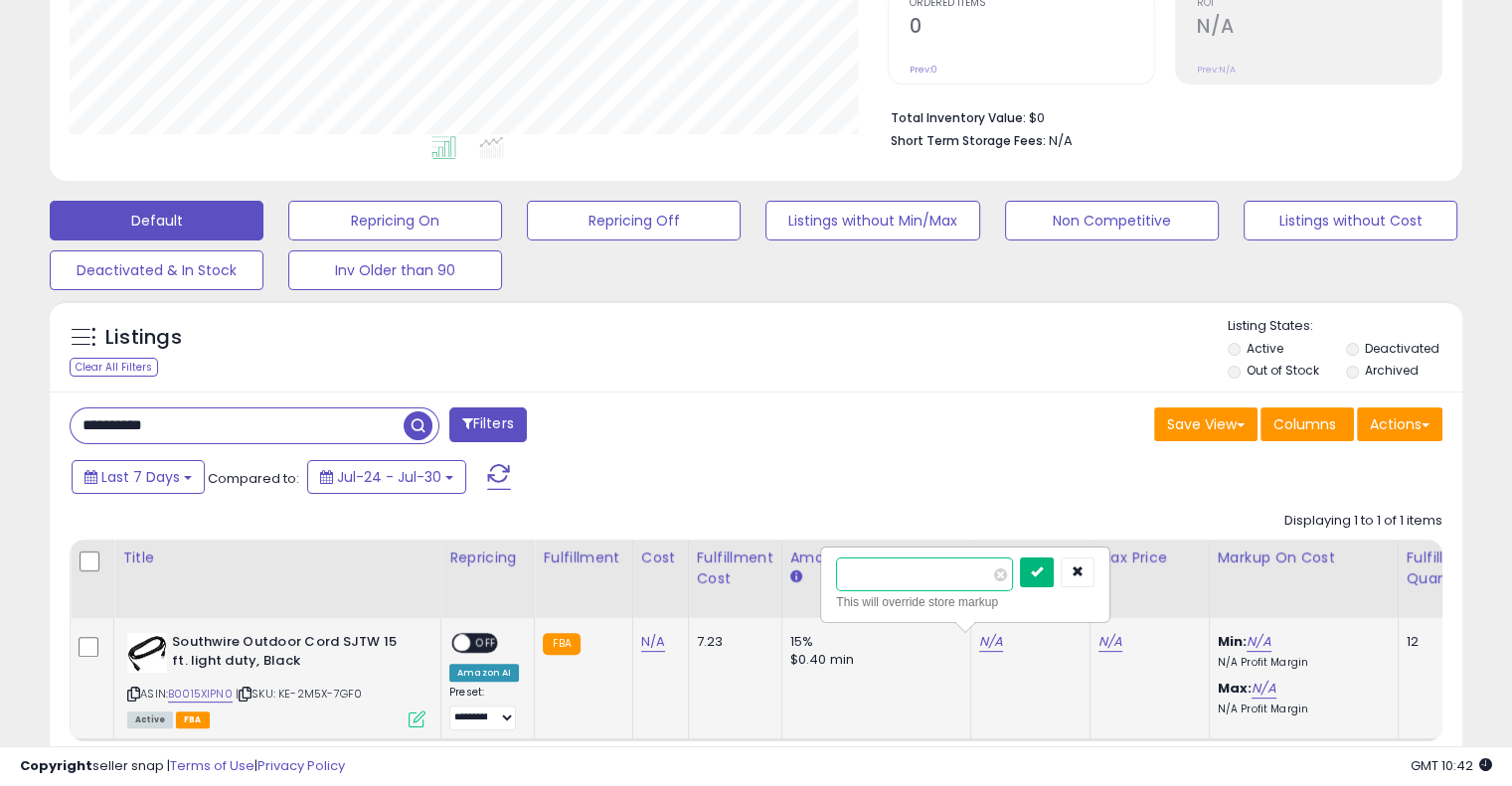 type on "*****" 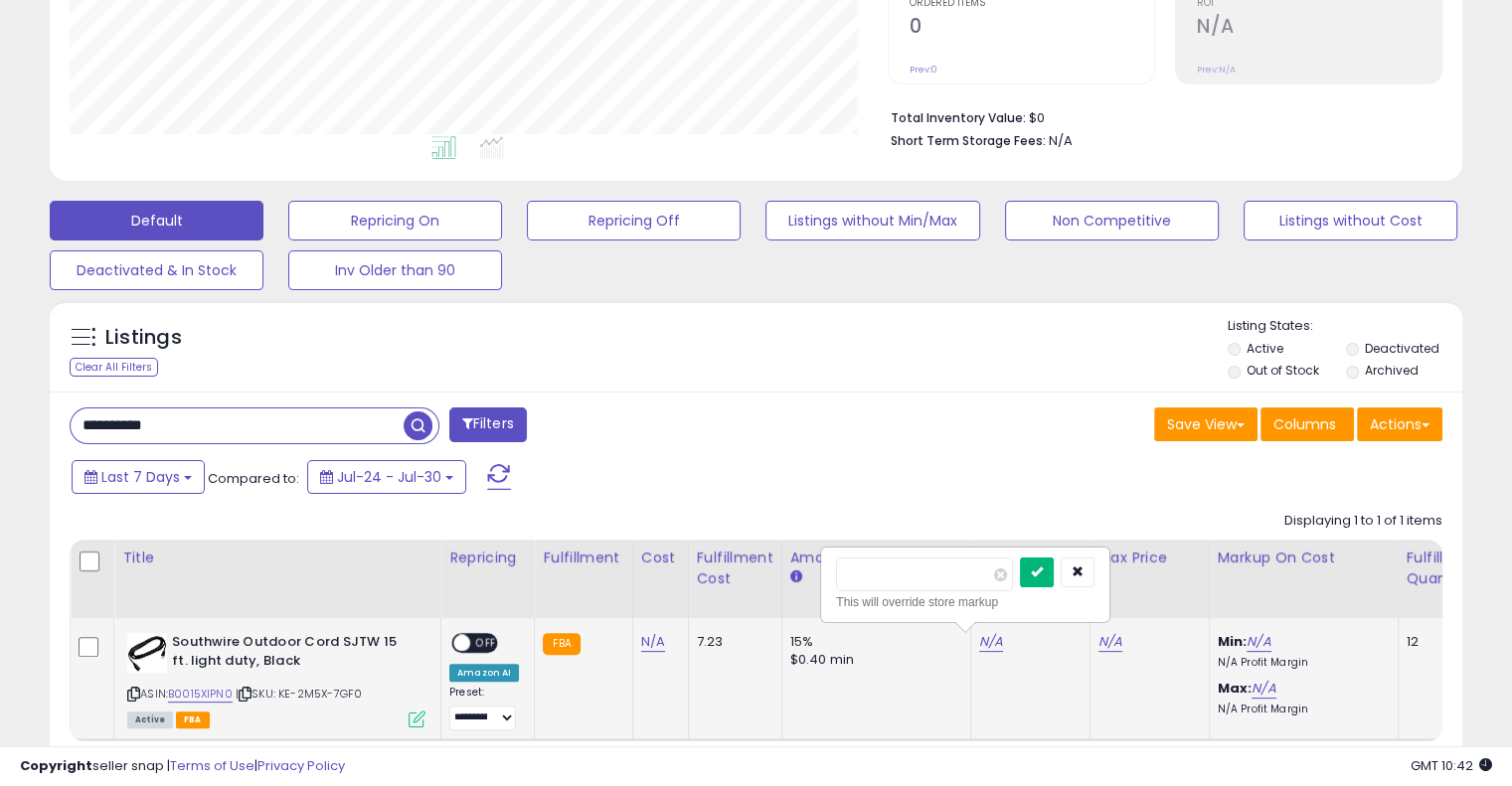 click at bounding box center (1037, 571) 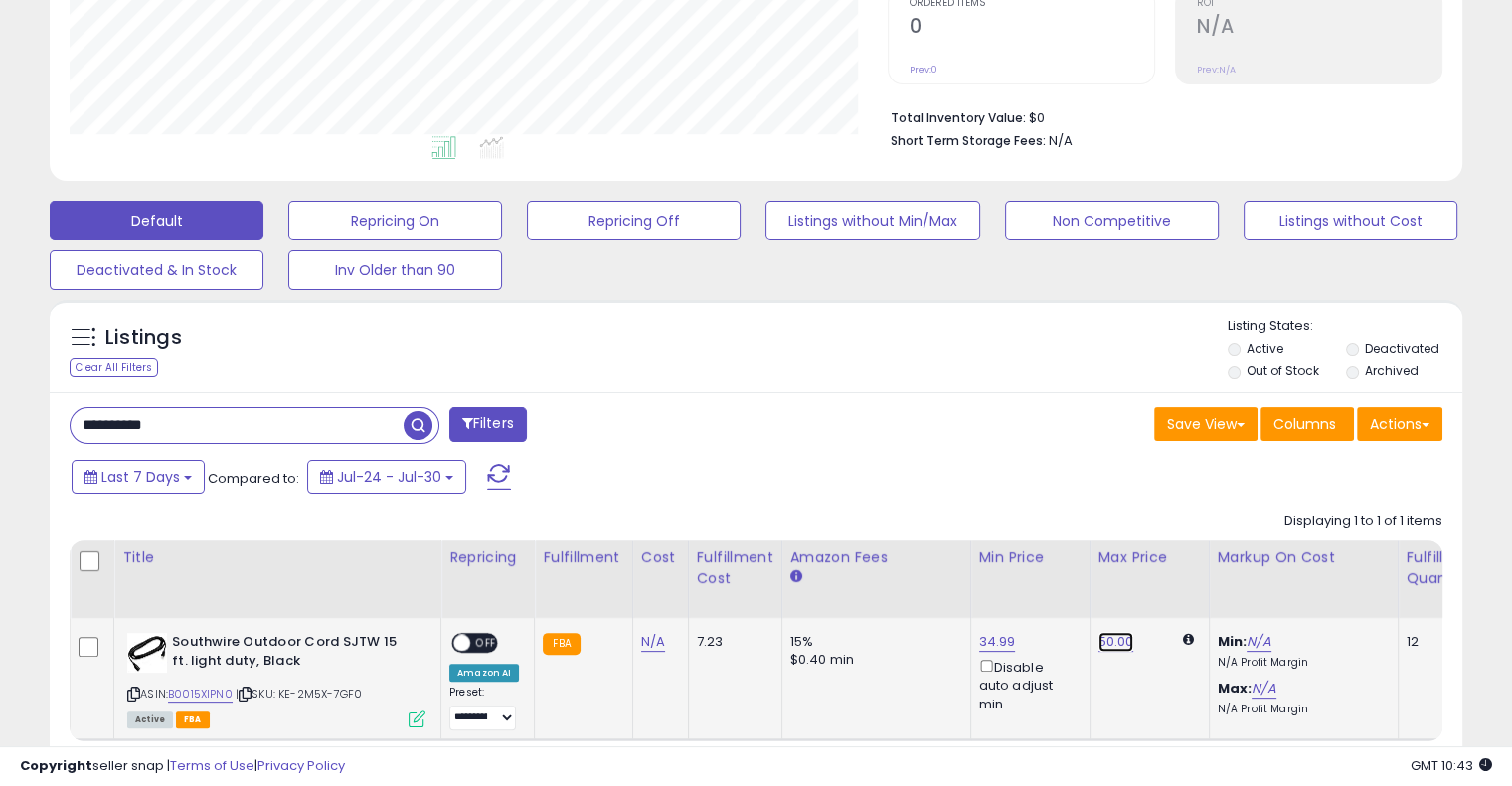 click on "50.00" at bounding box center (1116, 642) 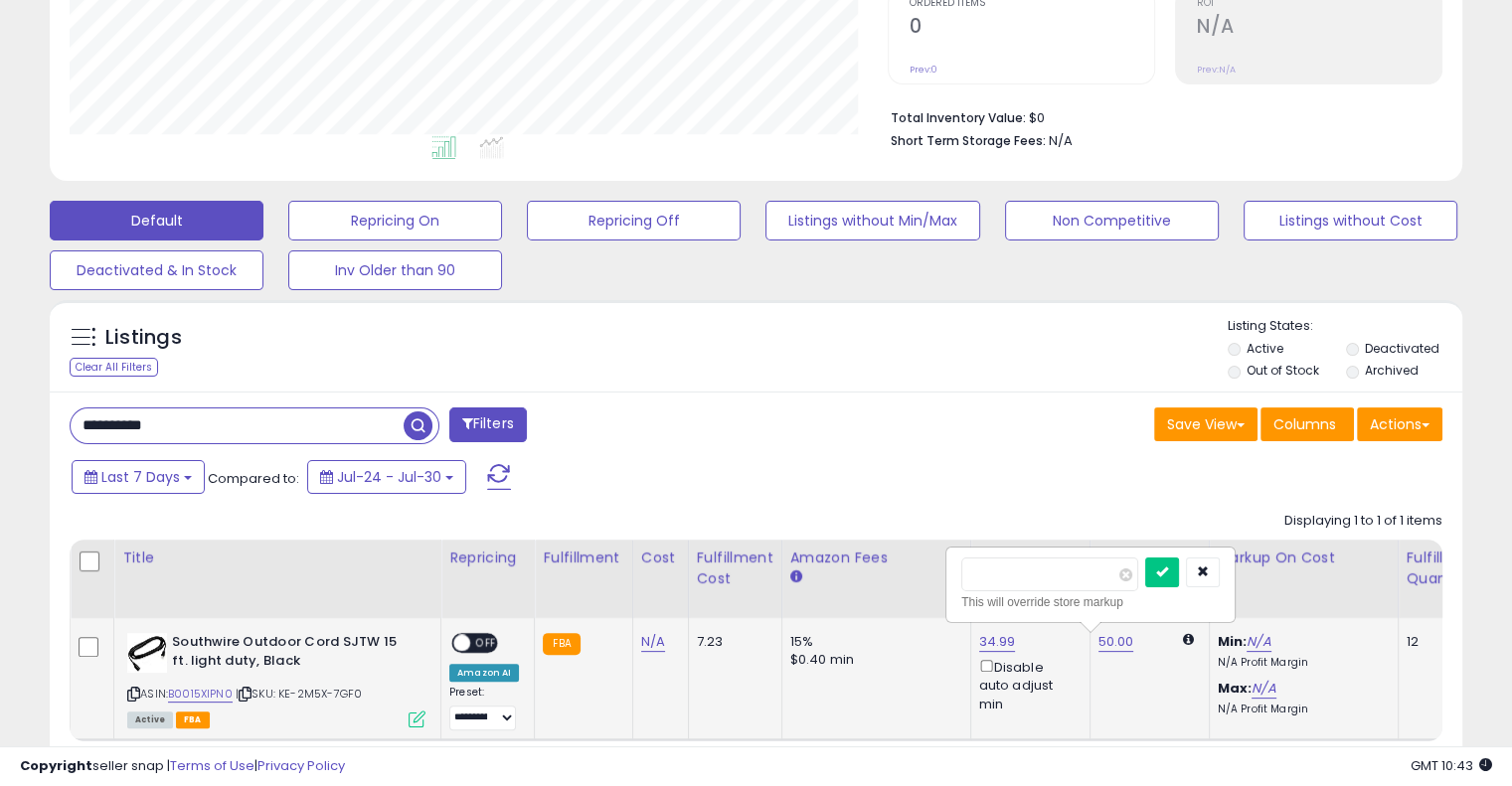 drag, startPoint x: 1013, startPoint y: 568, endPoint x: 948, endPoint y: 556, distance: 66.09841 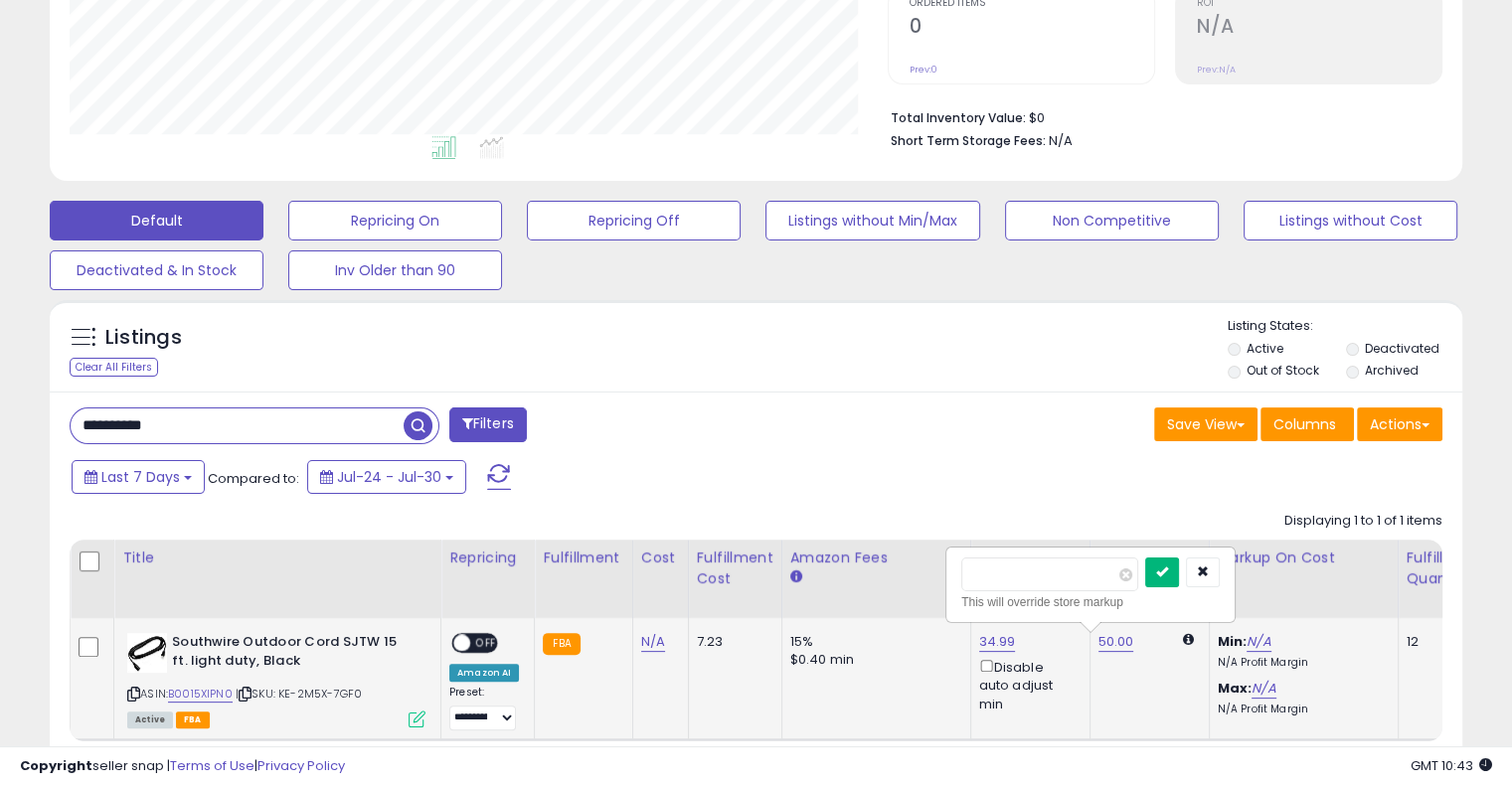 type on "*****" 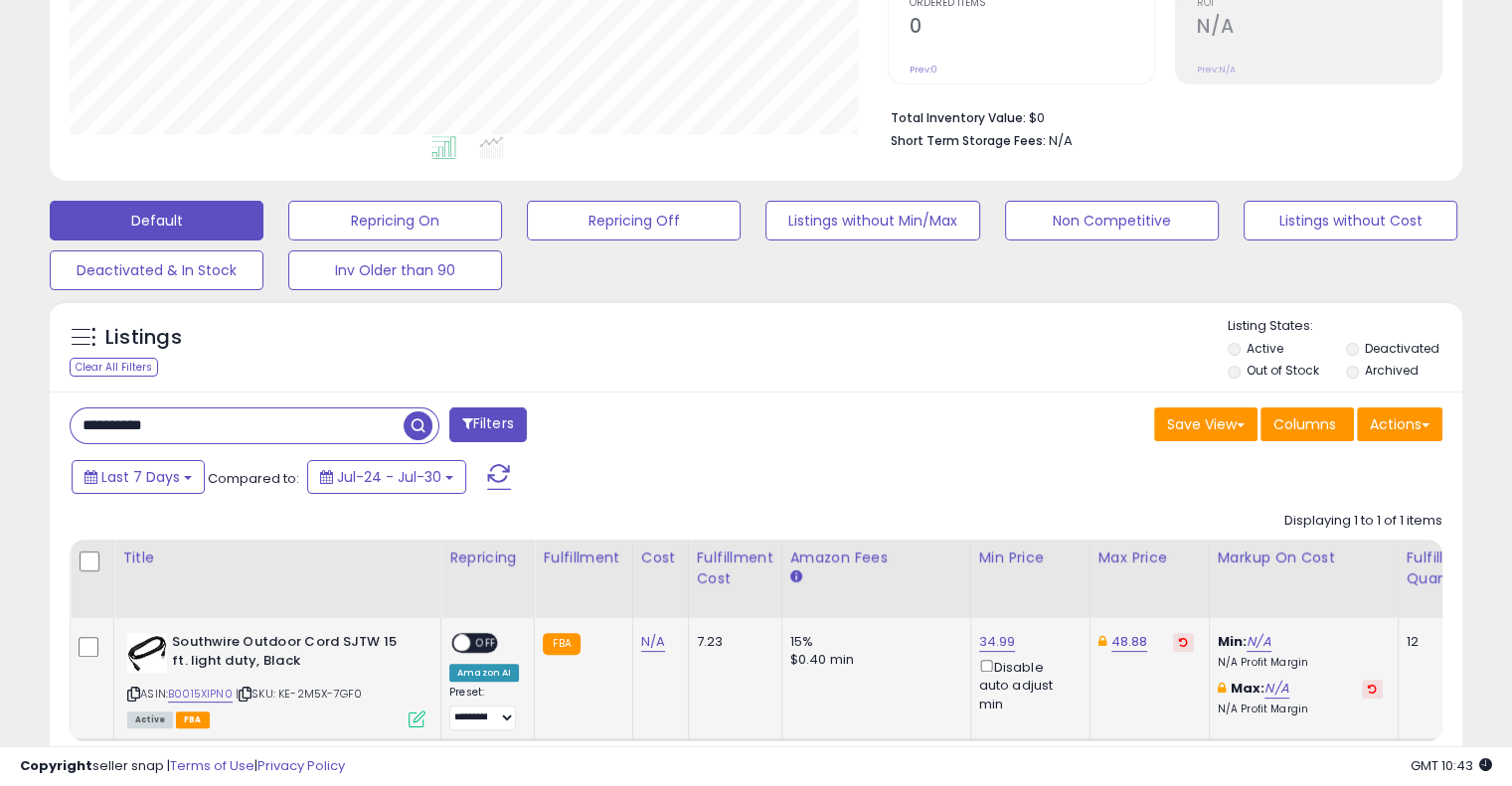 click on "OFF" at bounding box center [486, 643] 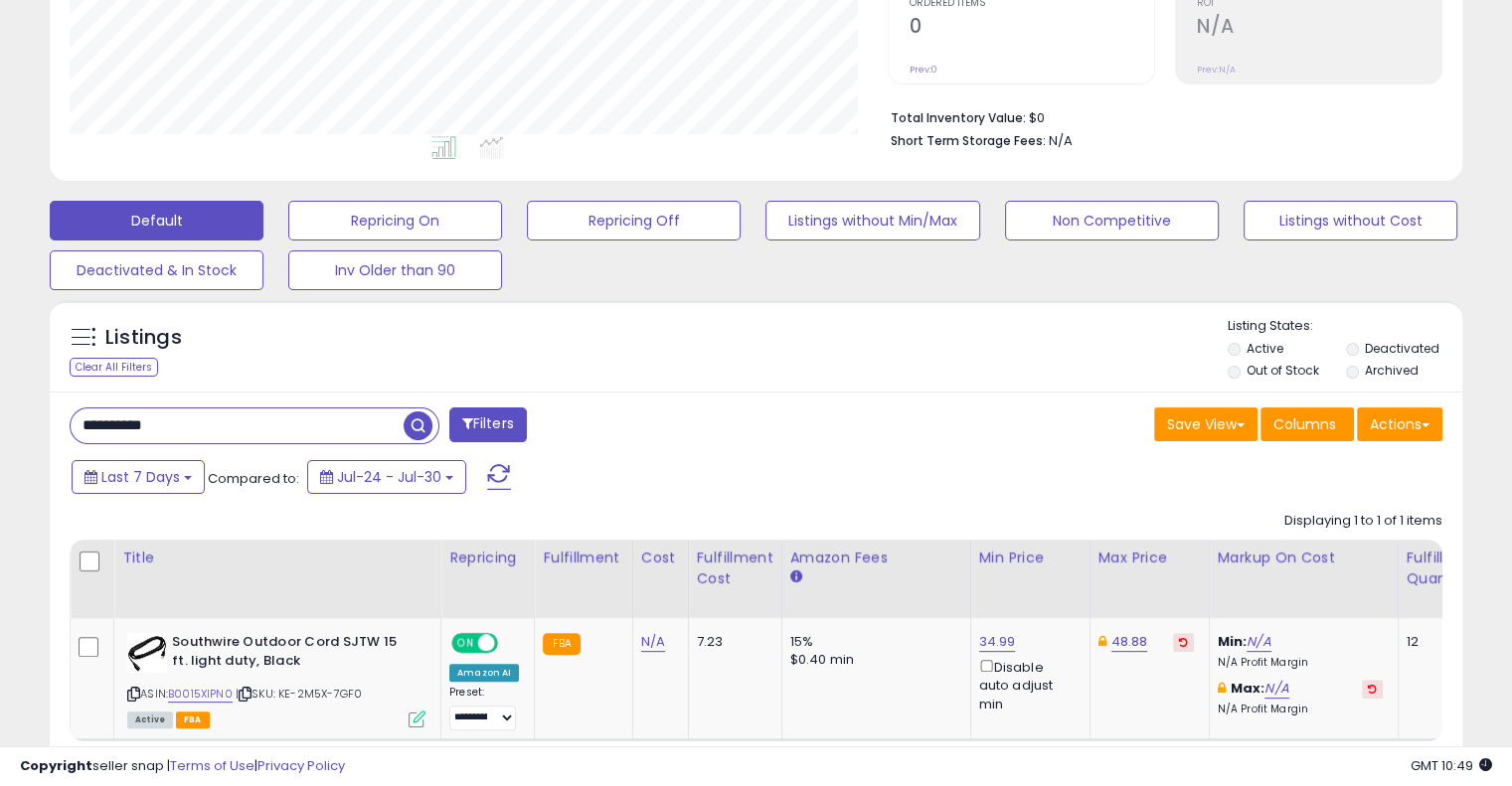click on "**********" at bounding box center [237, 425] 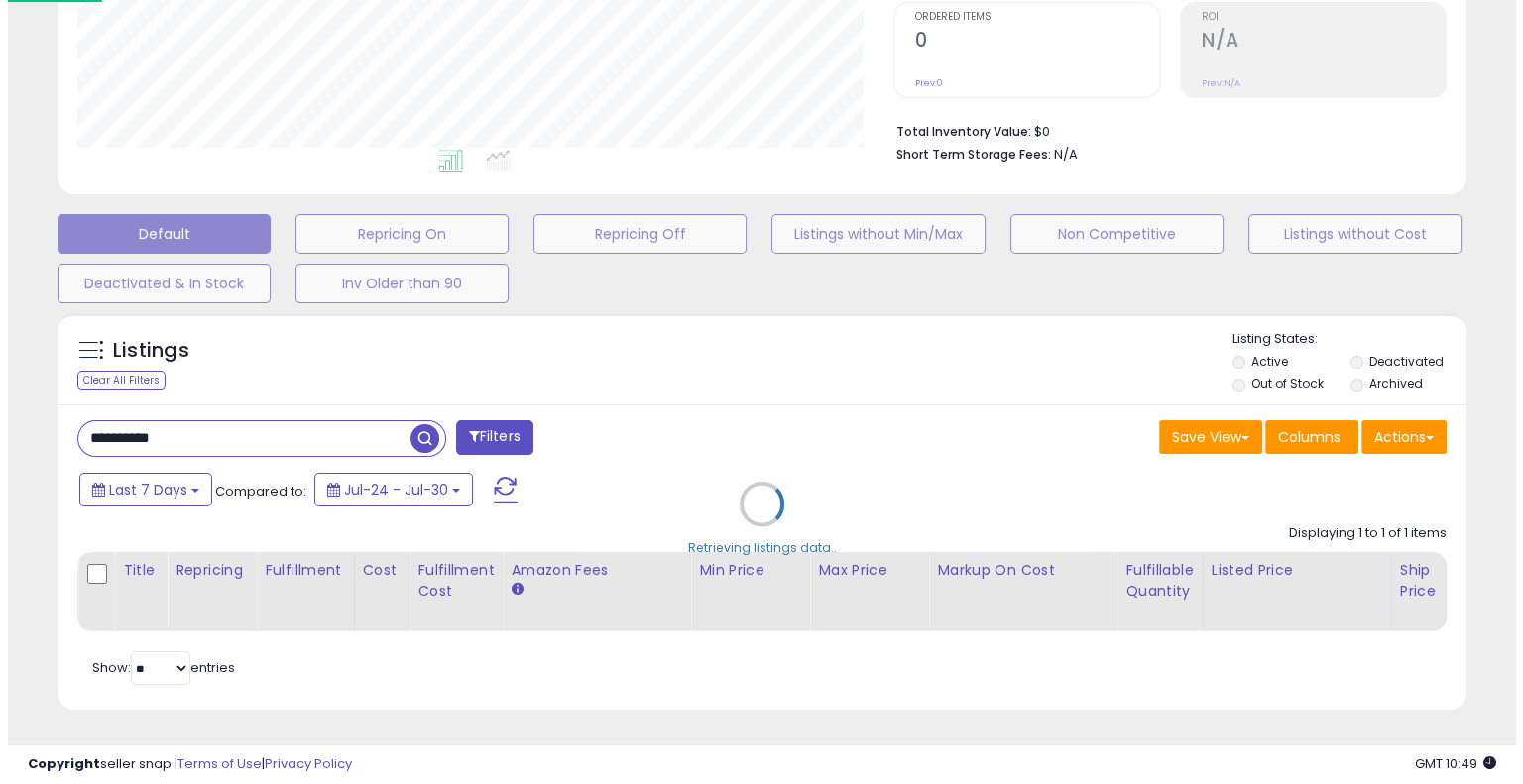 scroll, scrollTop: 990743, scrollLeft: 990712, axis: both 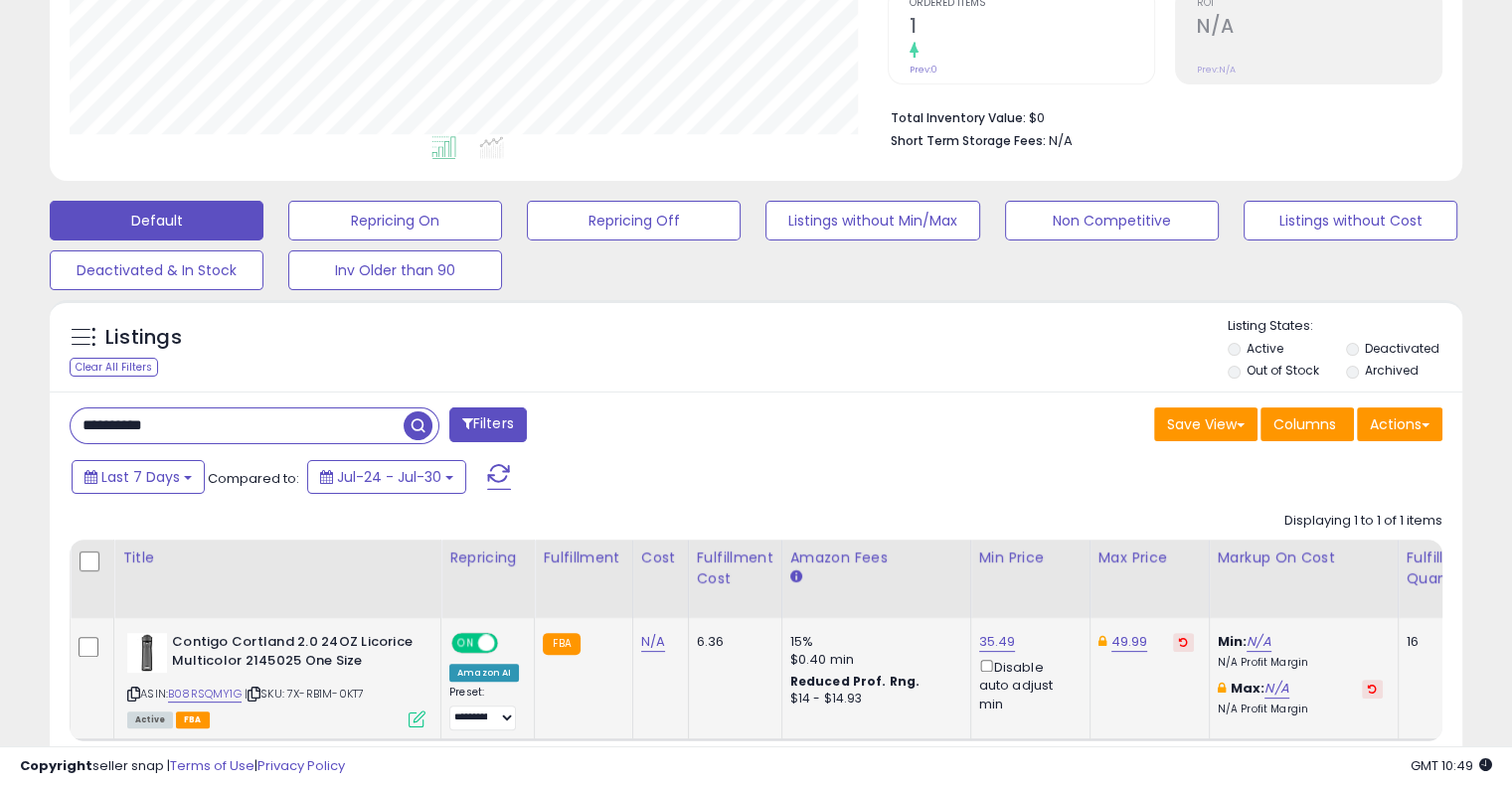 drag, startPoint x: 1010, startPoint y: 644, endPoint x: 990, endPoint y: 638, distance: 20.880613 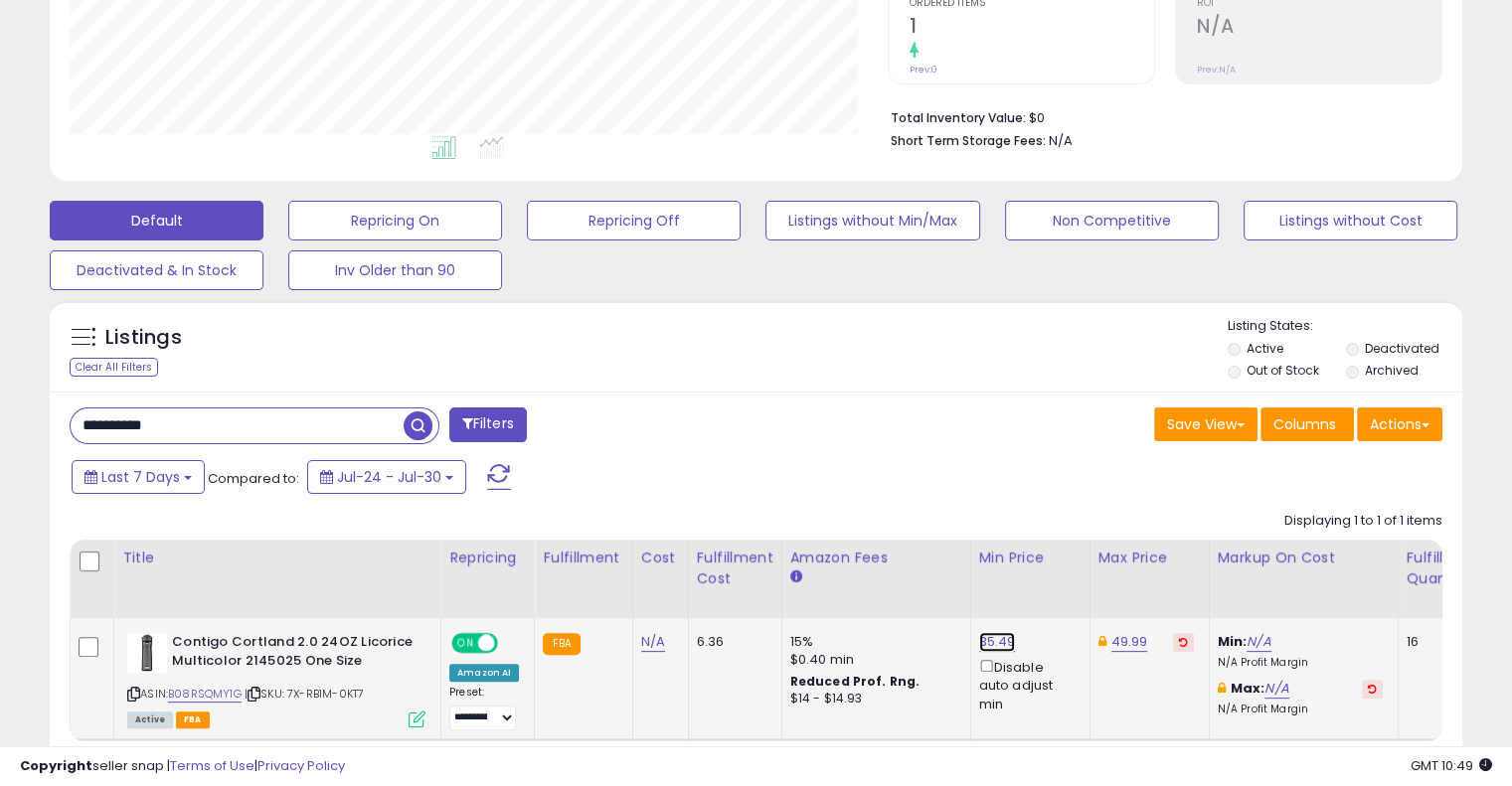click on "35.49" at bounding box center [997, 642] 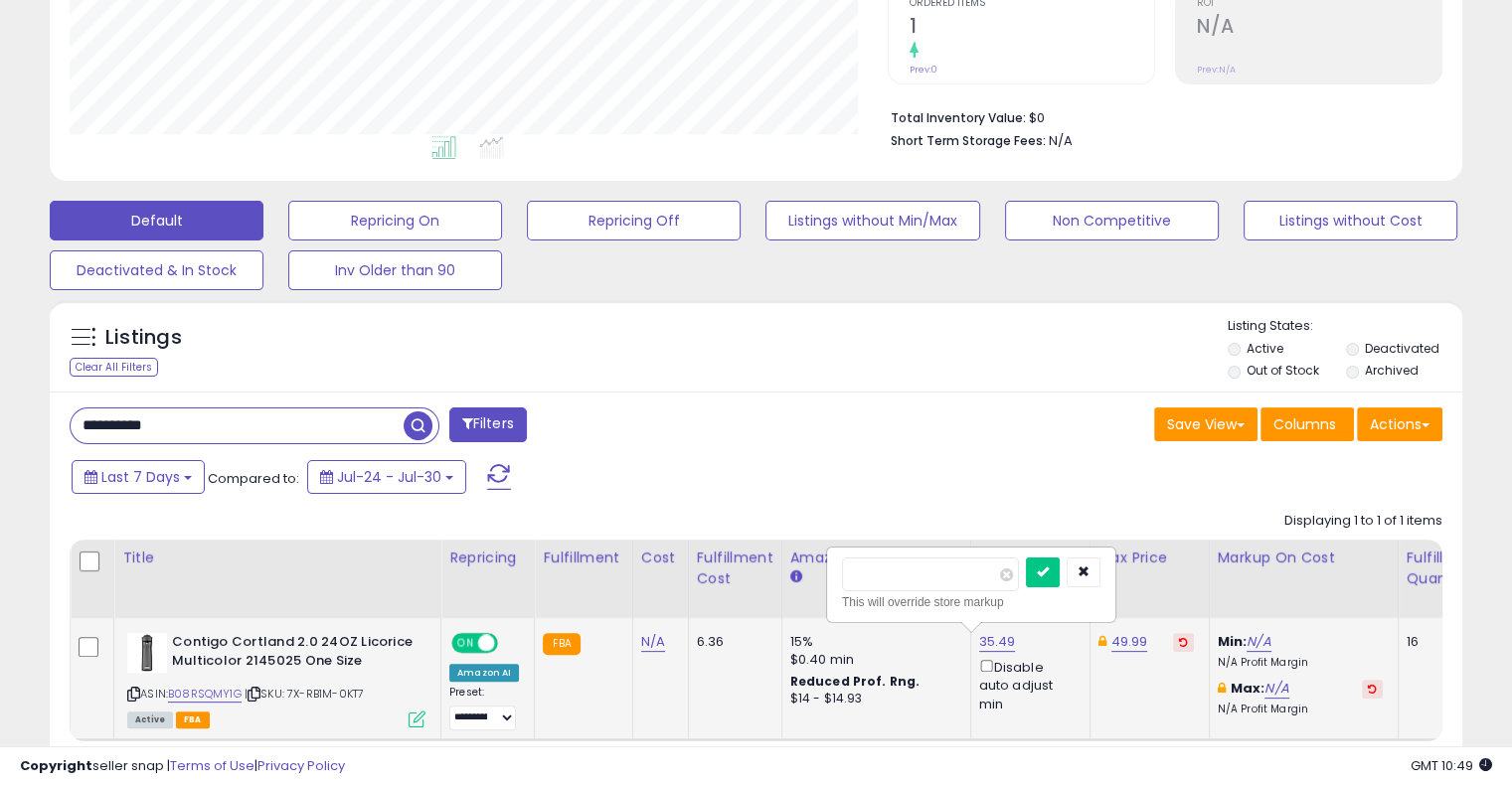 drag, startPoint x: 866, startPoint y: 561, endPoint x: 841, endPoint y: 559, distance: 25.079872 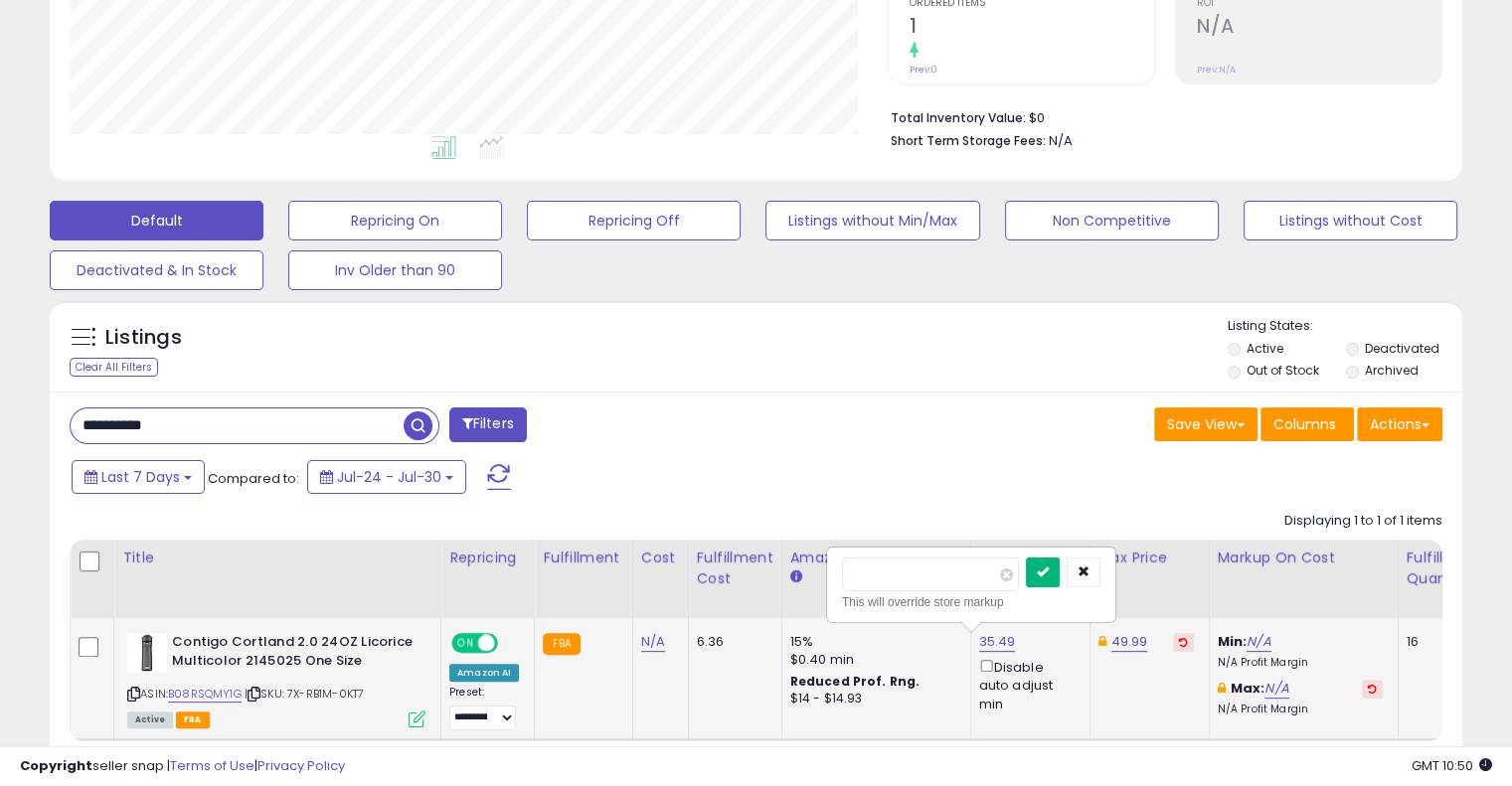 type on "*****" 